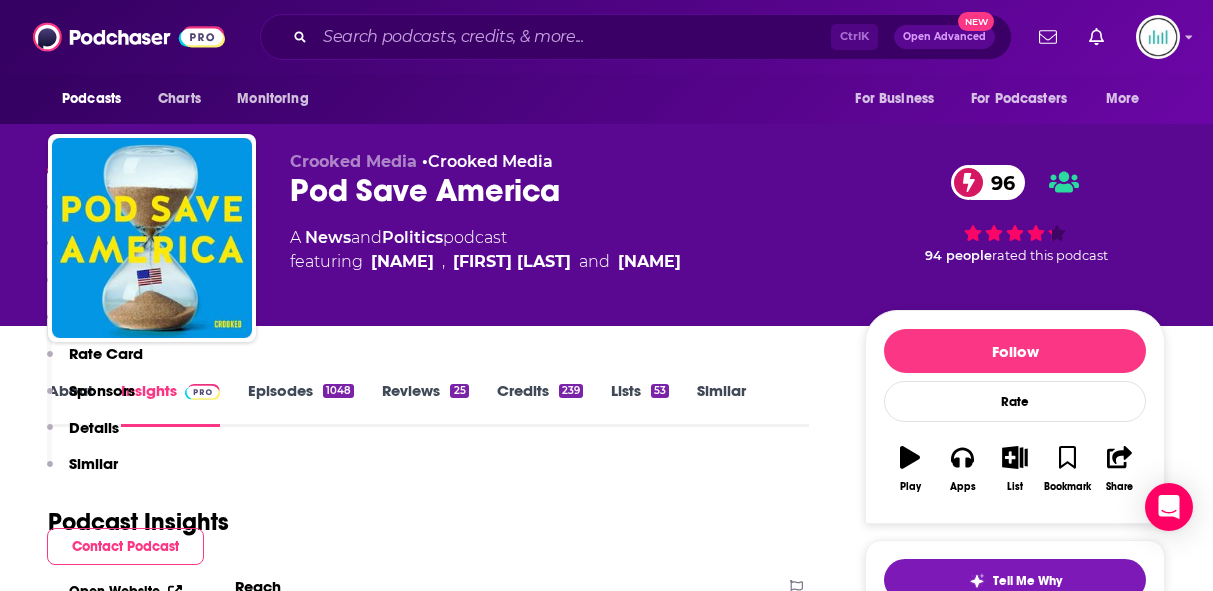 scroll, scrollTop: 400, scrollLeft: 0, axis: vertical 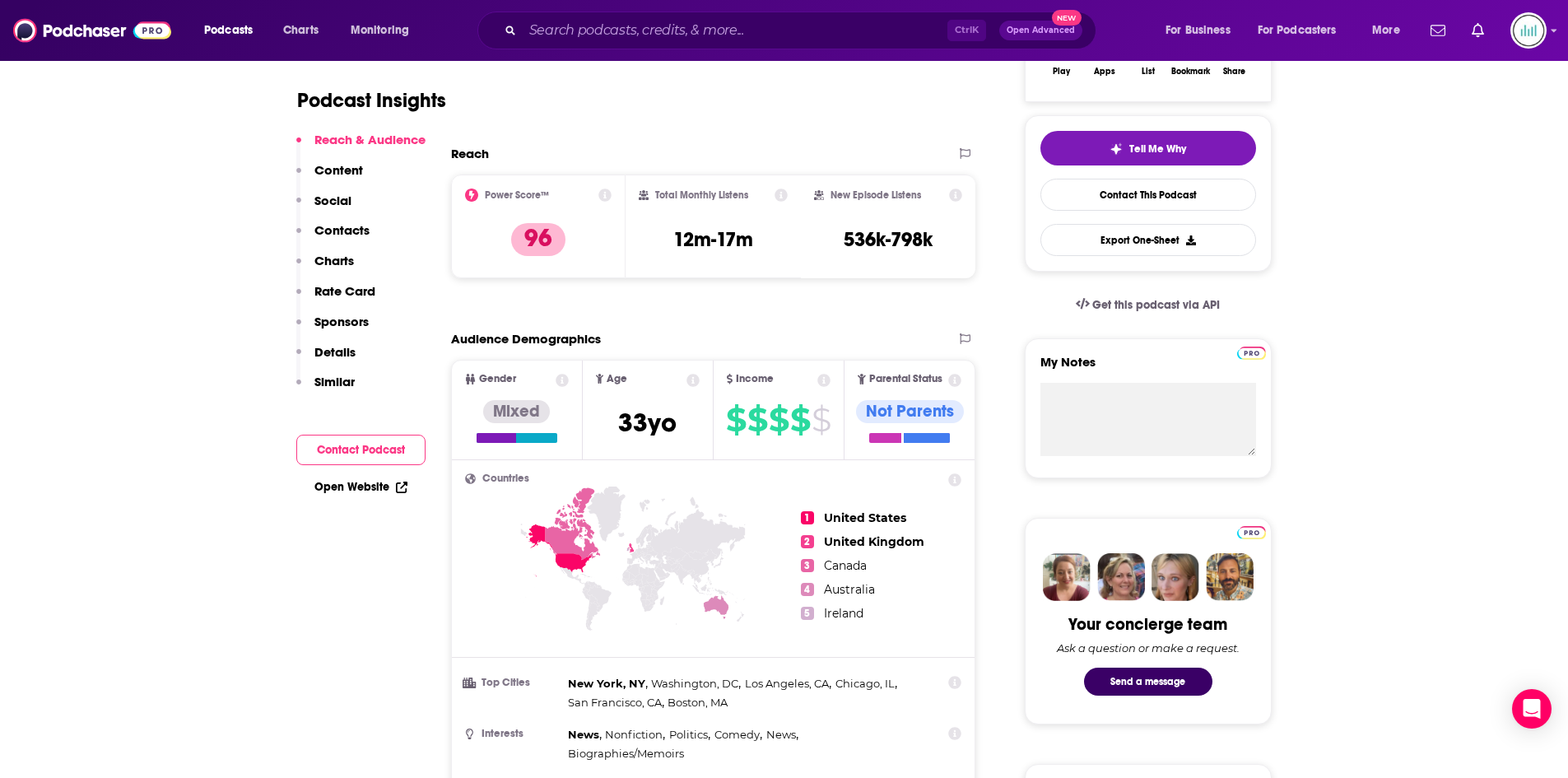 click on "Reach Power Score™ 96 Total Monthly Listens 12m-17m New Episode Listens 536k-798k Export One-Sheet Audience Demographics Gender Mixed Age 33 yo Income $ $ $ $ $ Parental Status Not Parents Countries 1 [COUNTRY] 2 [COUNTRY] 3 [COUNTRY] 4 [COUNTRY] 5 [COUNTRY] Top Cities [CITY], [STATE] , [CITY], [STATE] , [CITY], [STATE] , [CITY], [STATE] , [CITY], [STATE] , [CITY], [STATE] Interests News , Nonfiction , Politics , Comedy , News , Biographies/Memoirs Jobs Directors , Attorneys/Lawyers , Managers , Authors/Writers , Software Engineers , Editors Ethnicities White / Caucasian , Hispanic , African American , Asian Show More Content Political Skew Medium Left Socials Youtube @podsaveamerica 953k X/Twitter @PodSaveAmerica 529k Instagram @podsaveamerica 232k Facebook @podsaveamerica 160k Twitter @jonfavs Host Link Twitter @danpfeiffer Host Link Twitter @jonlovett Host Link Twitter @TVietor08 Host Link Twitter @LeahLitman Host Link Twitter @ProfMMurray Host Link Twitter @kateashaw1 Host Link Contacts Host Jon Favreau" at bounding box center (714, 4838) 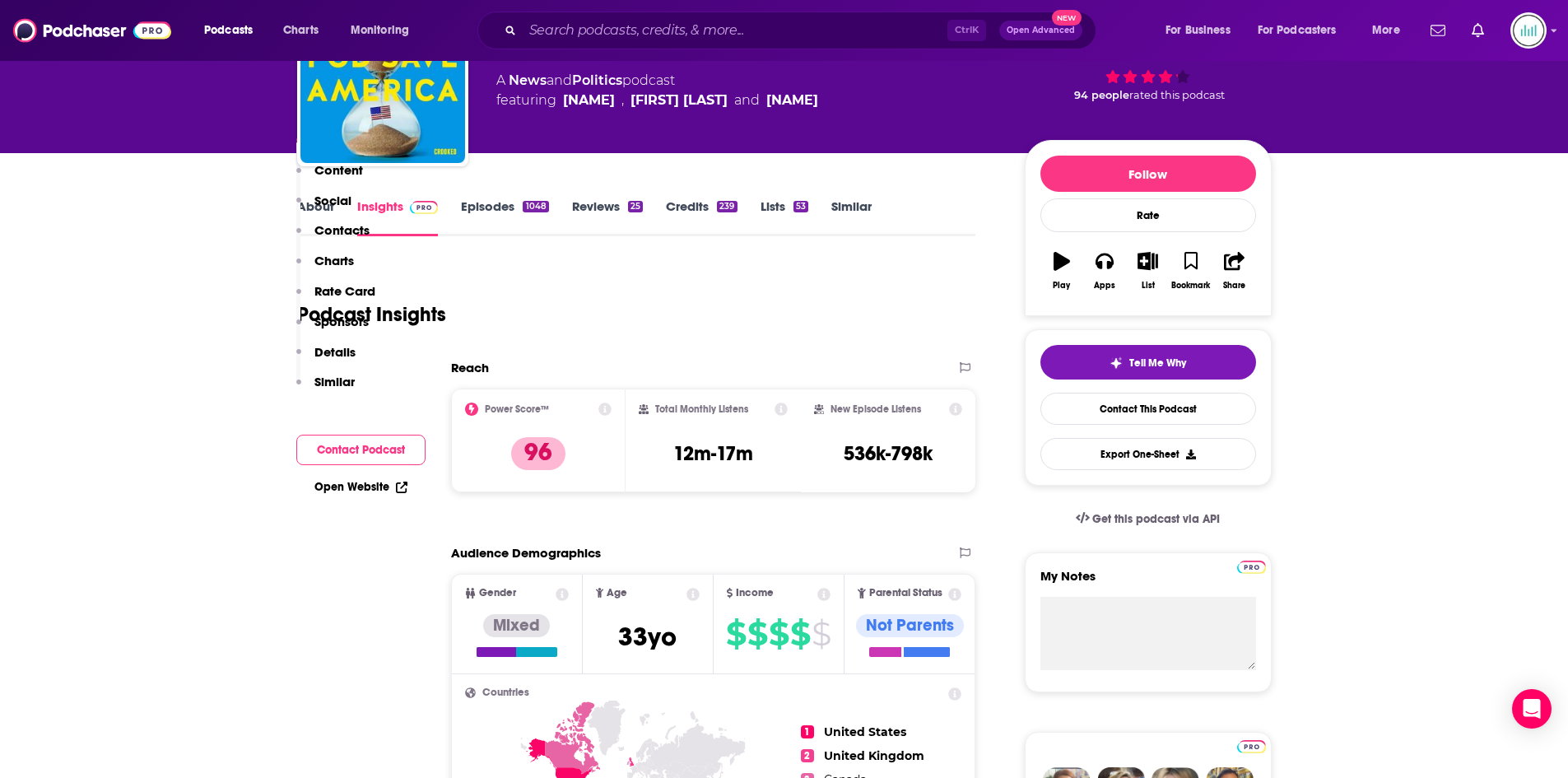 scroll, scrollTop: 0, scrollLeft: 0, axis: both 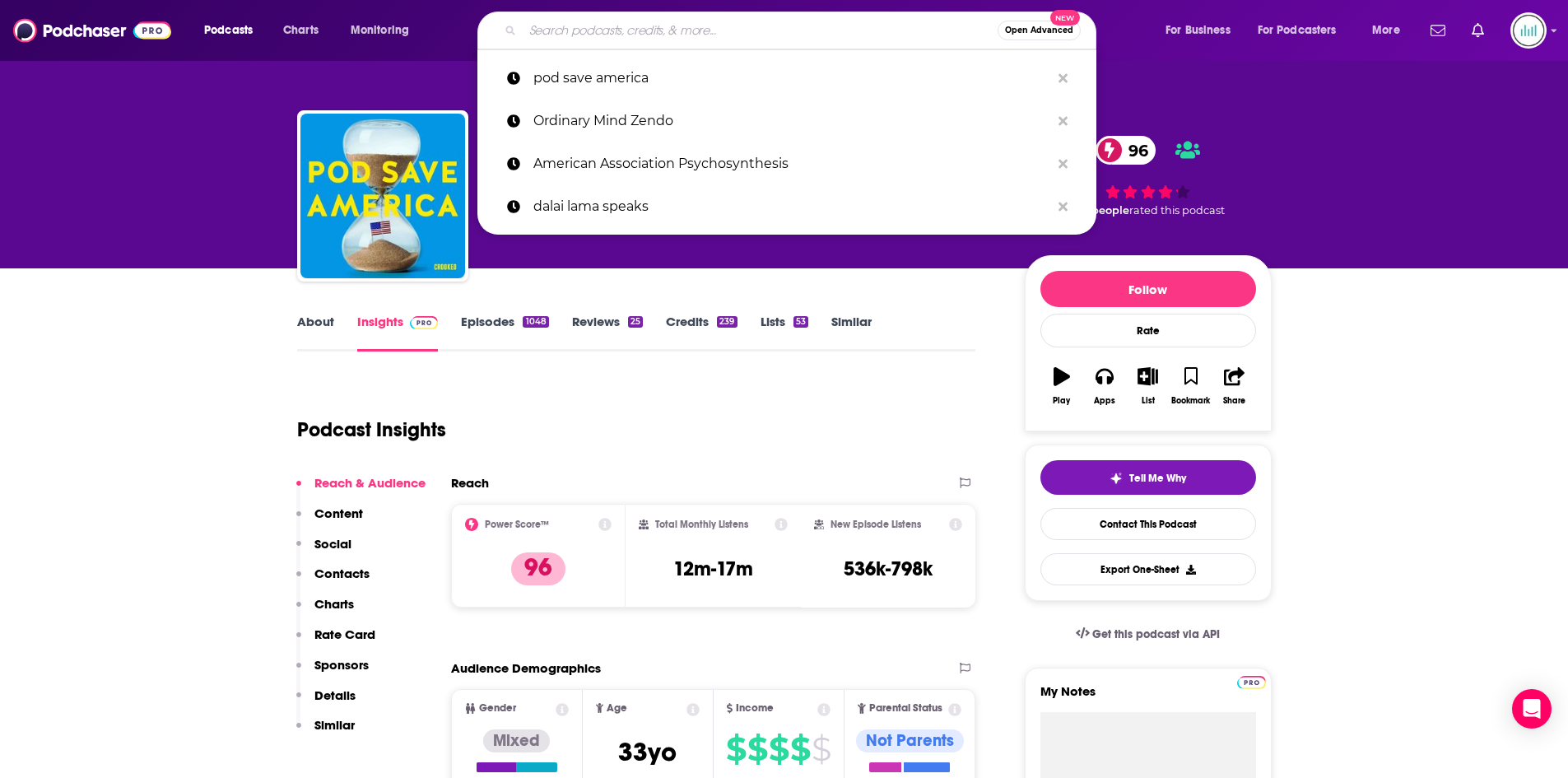 click at bounding box center [760, 30] 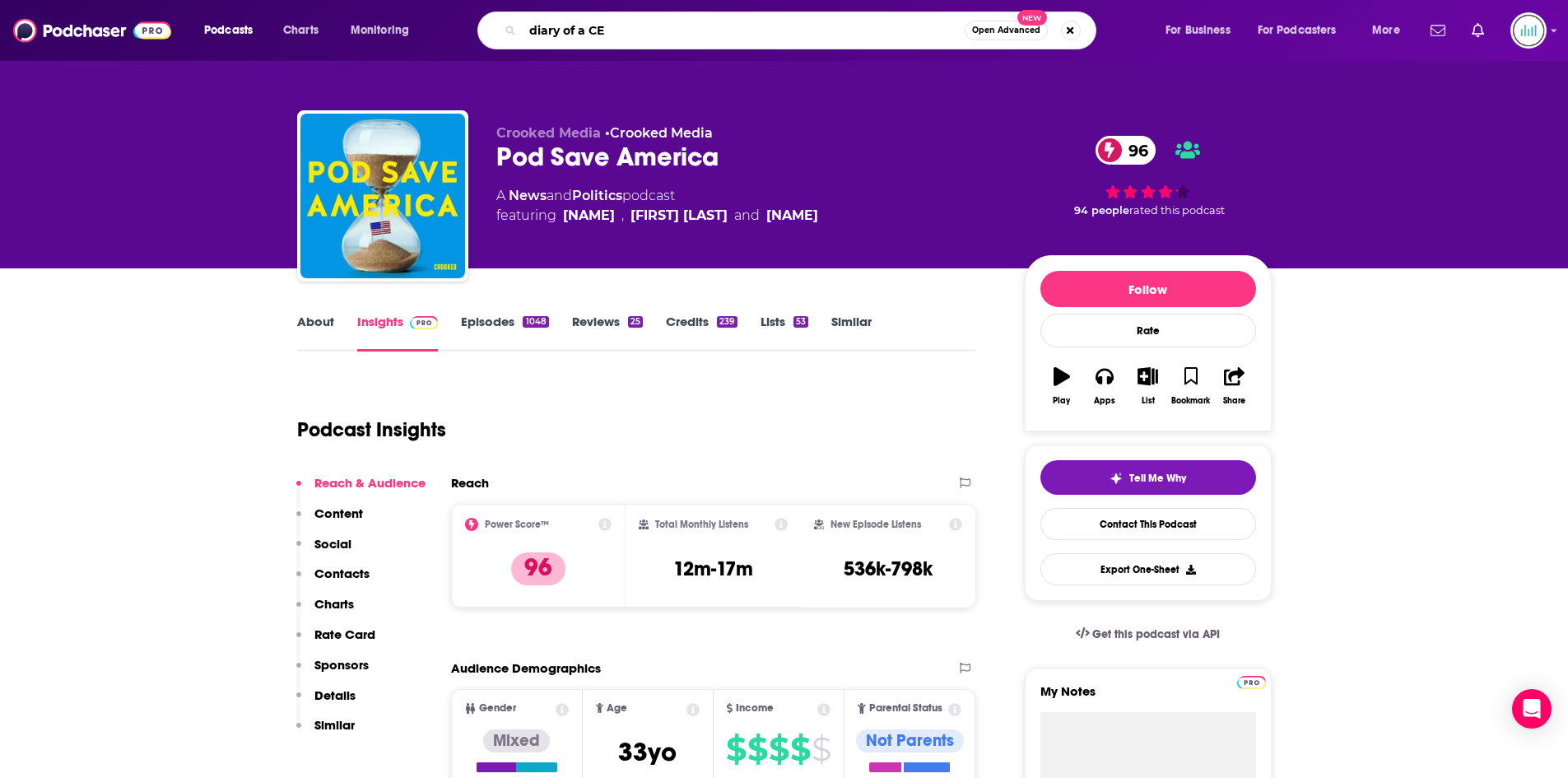 type on "diary of a CEO" 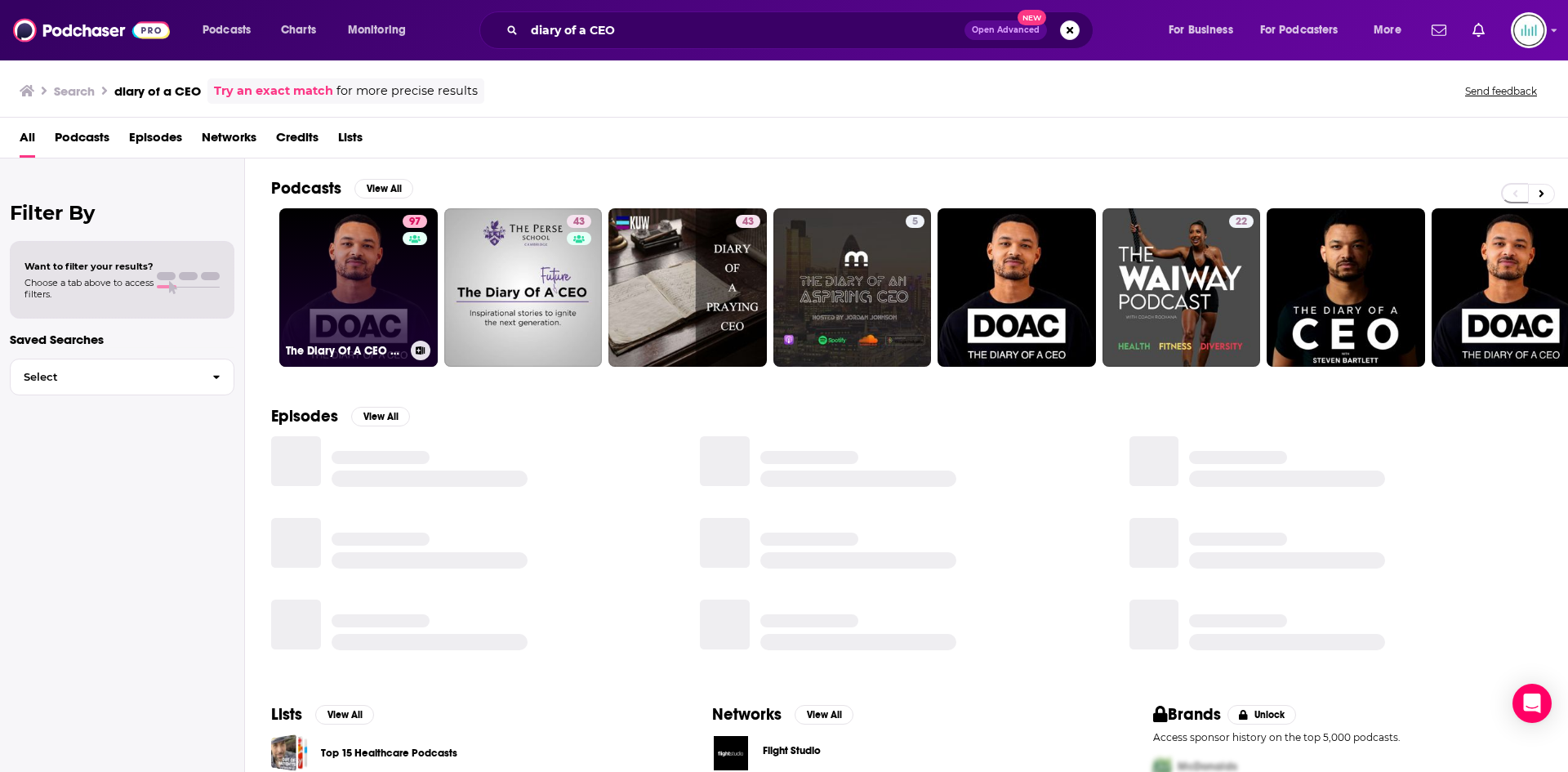 click on "97 The Diary Of A CEO with Steven Bartlett" at bounding box center [359, 288] 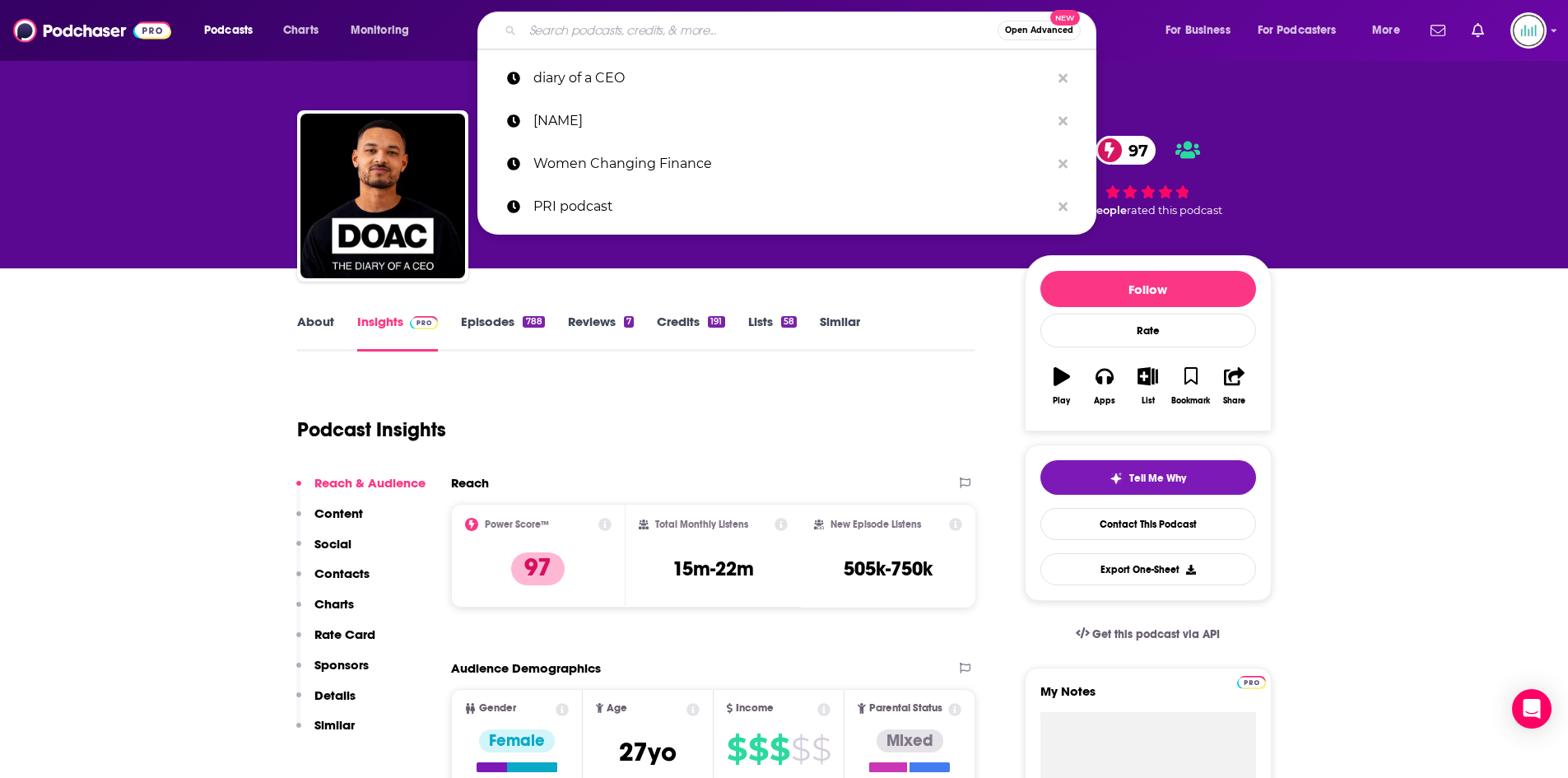 click at bounding box center (760, 30) 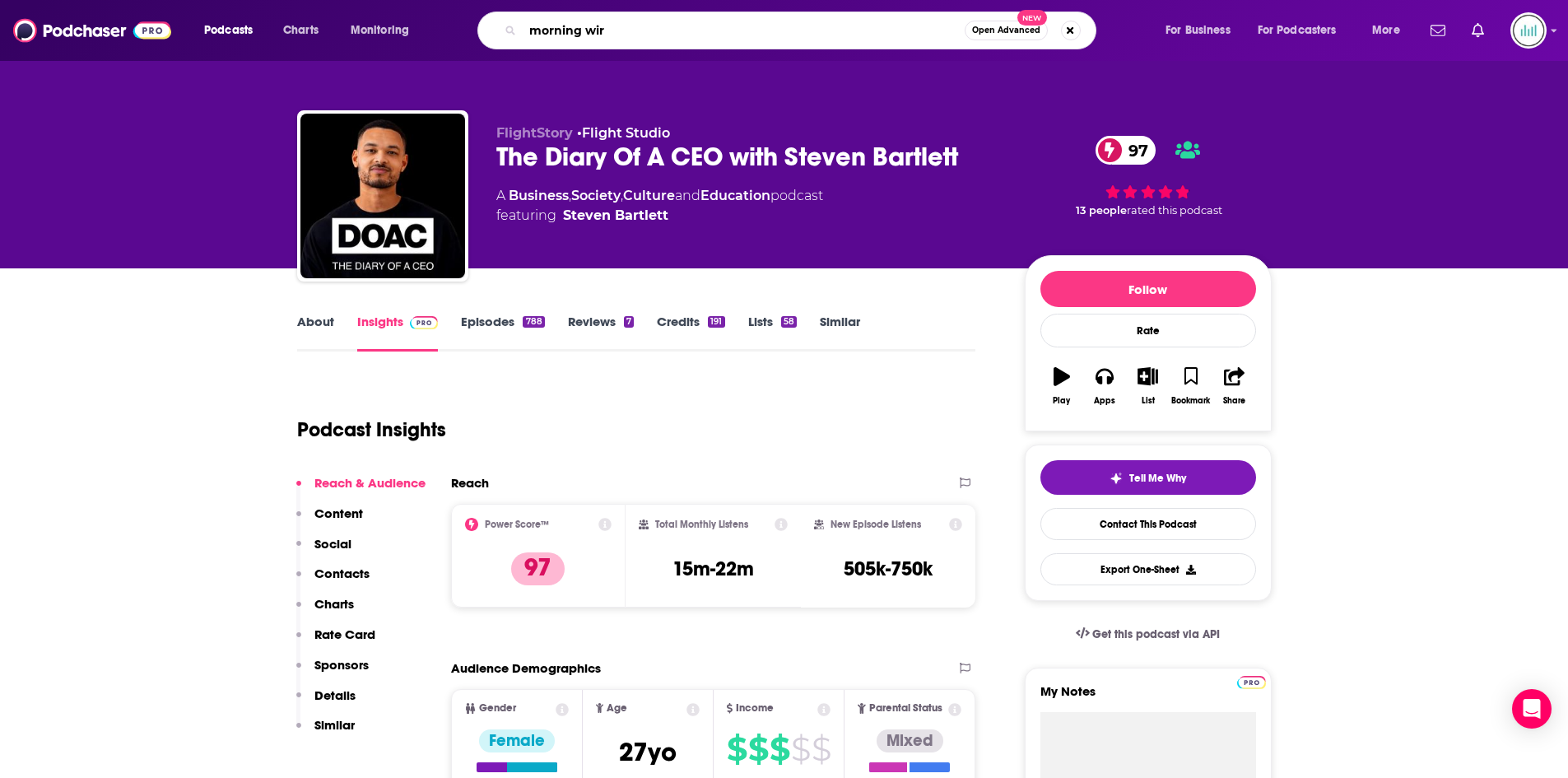type on "[FROM] [WIRE]" 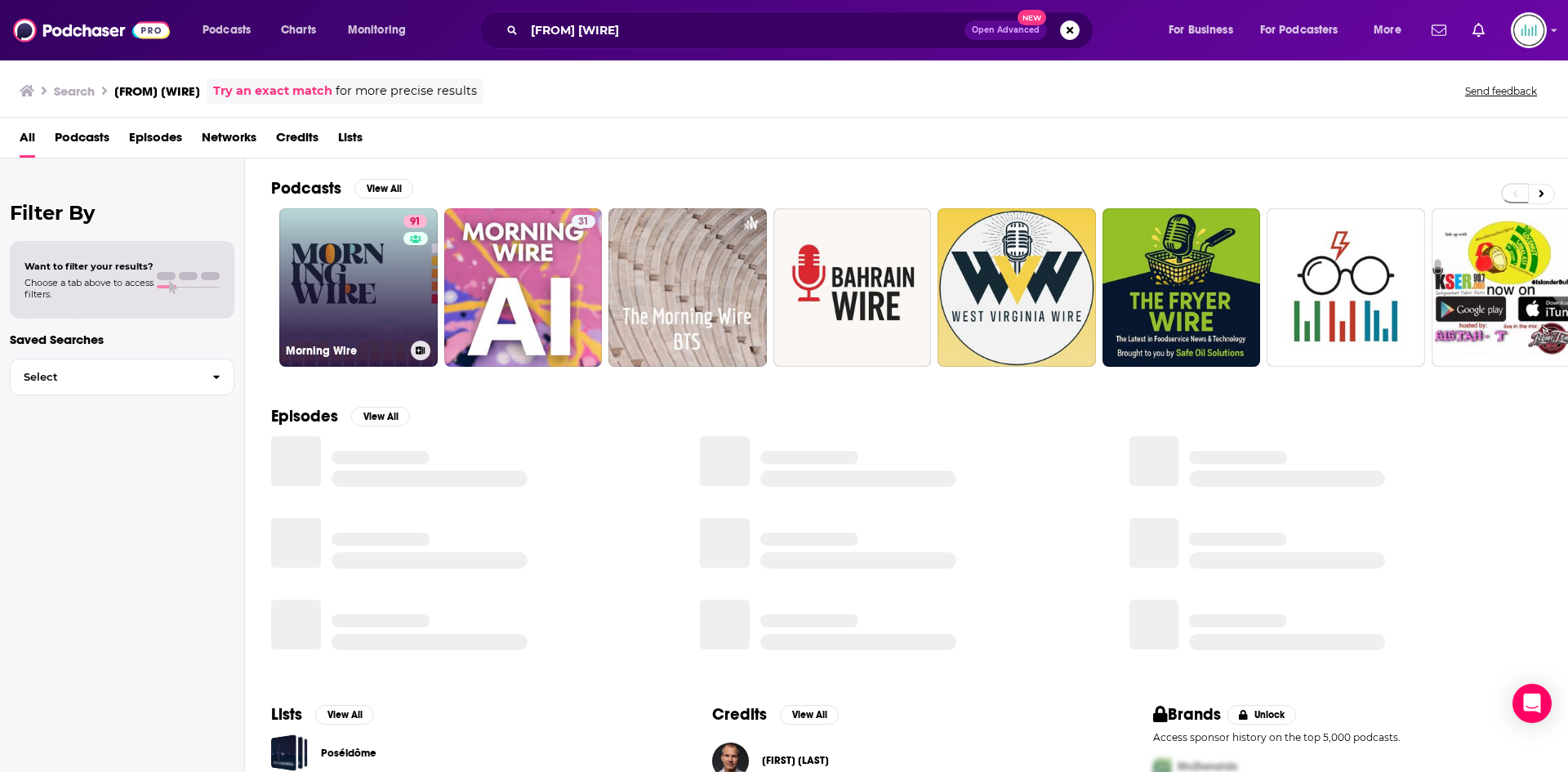 click on "91 [FROM] [WIRE]" at bounding box center [359, 288] 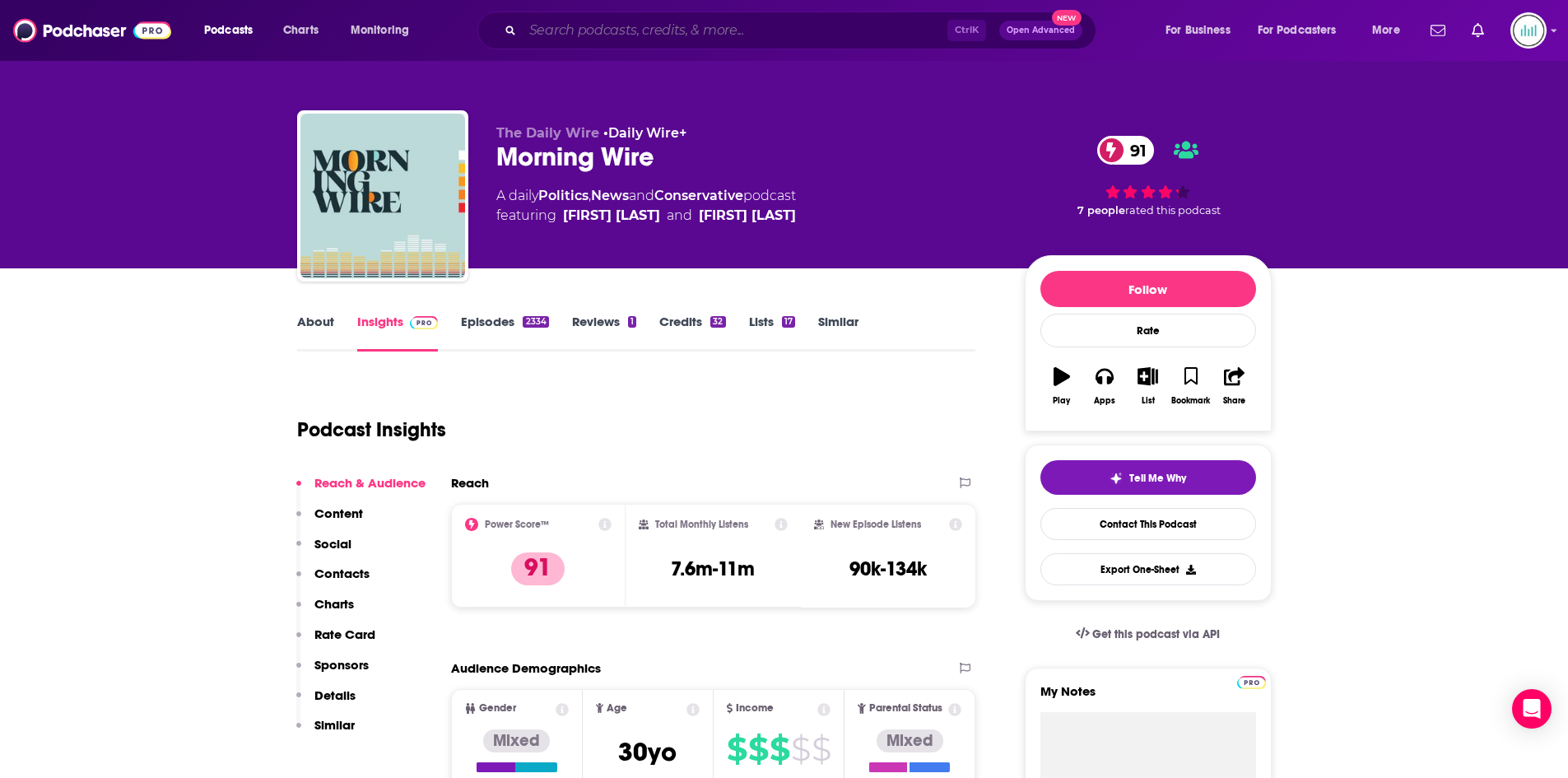 click at bounding box center (735, 30) 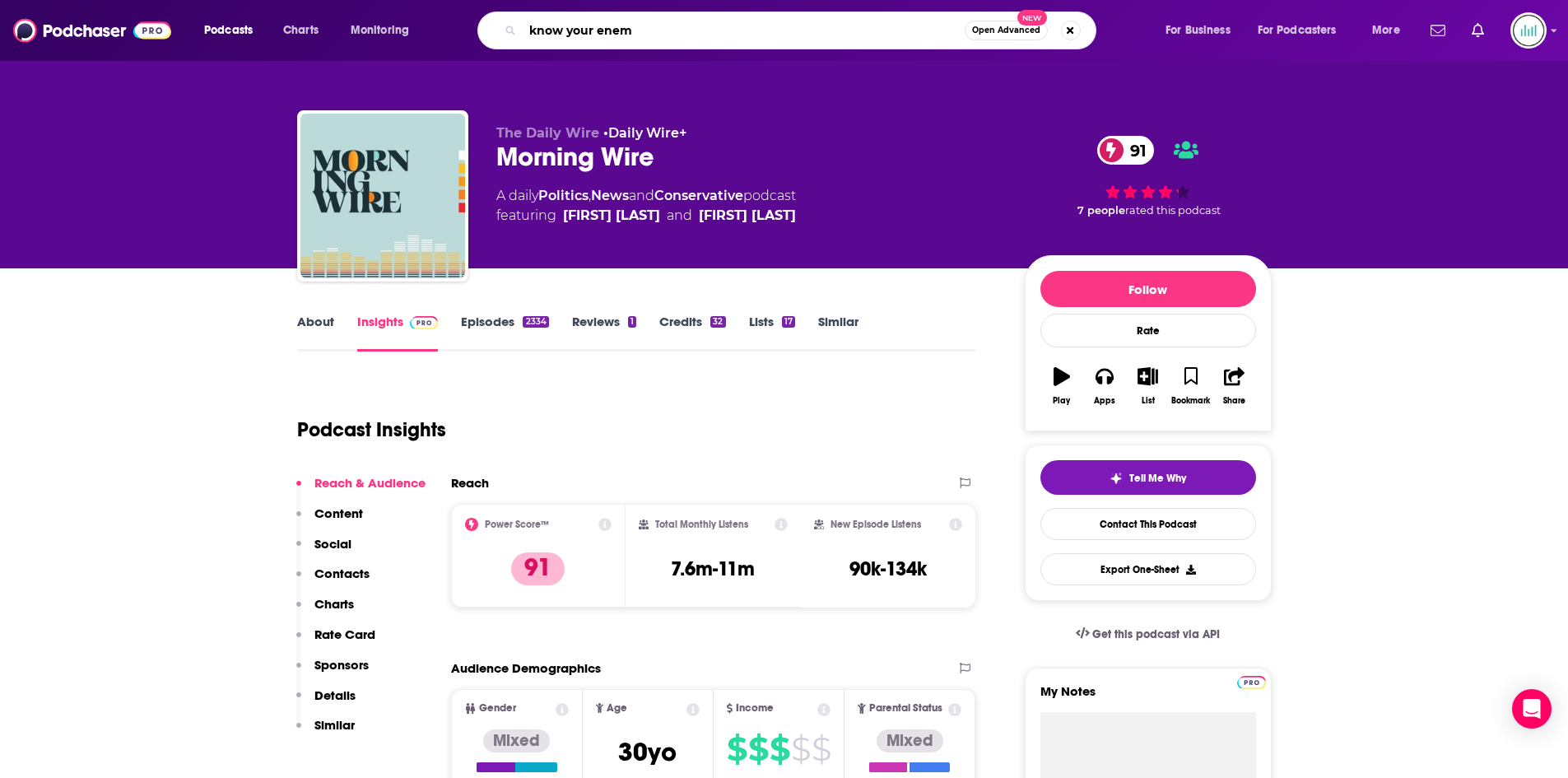 type on "know your enemy" 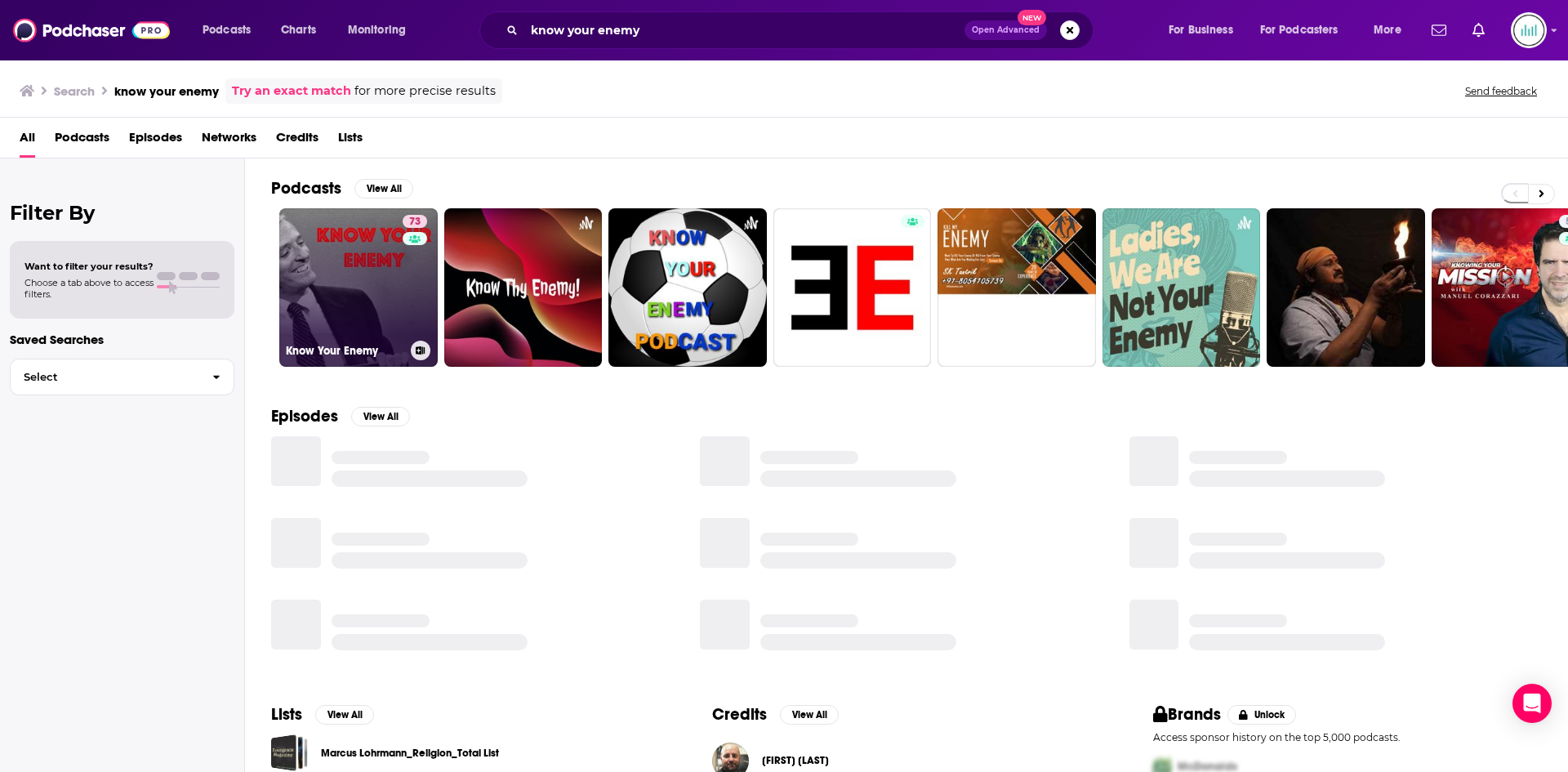 click on "73 Know Your Enemy" at bounding box center (359, 288) 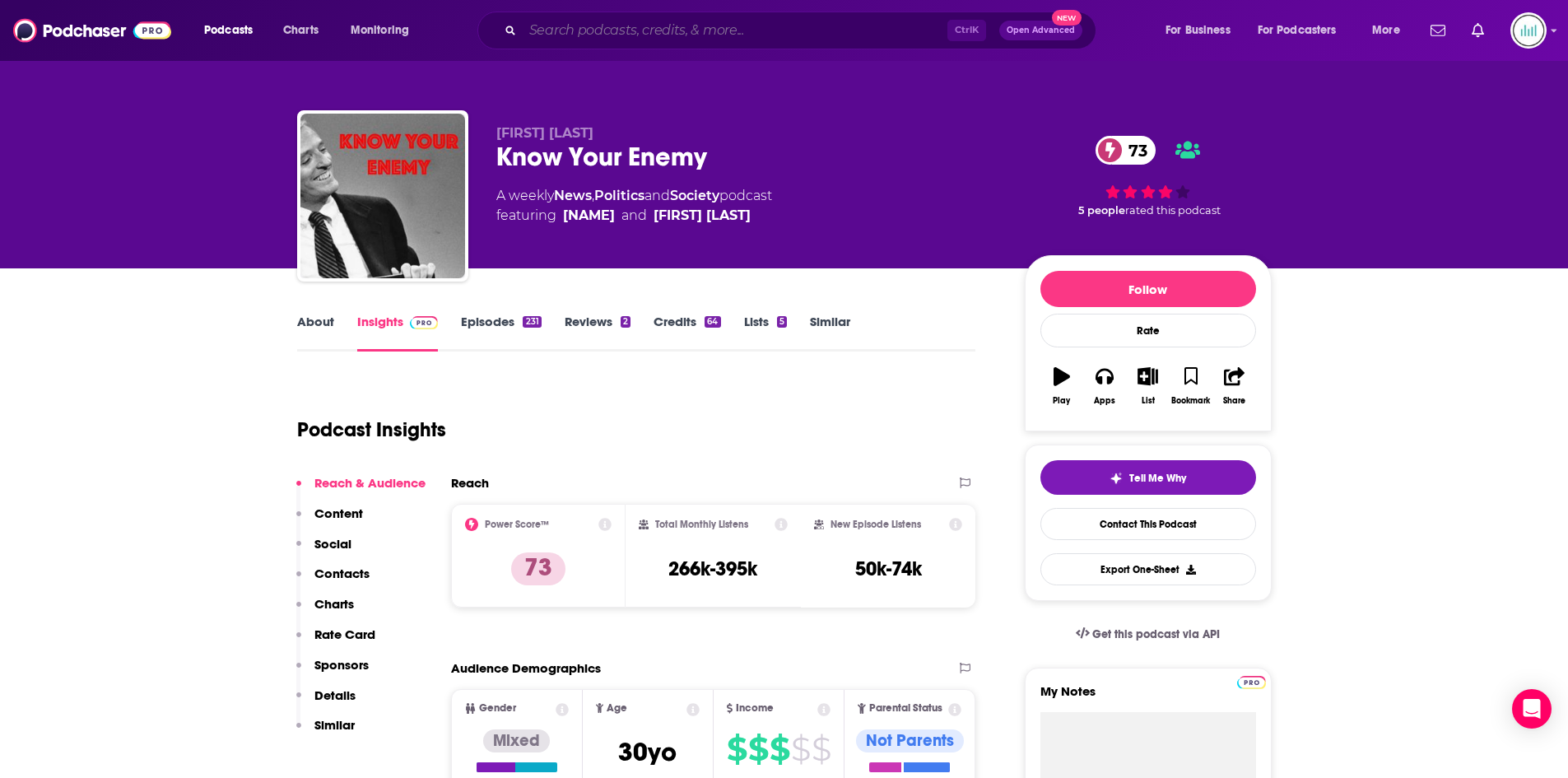 click at bounding box center (735, 30) 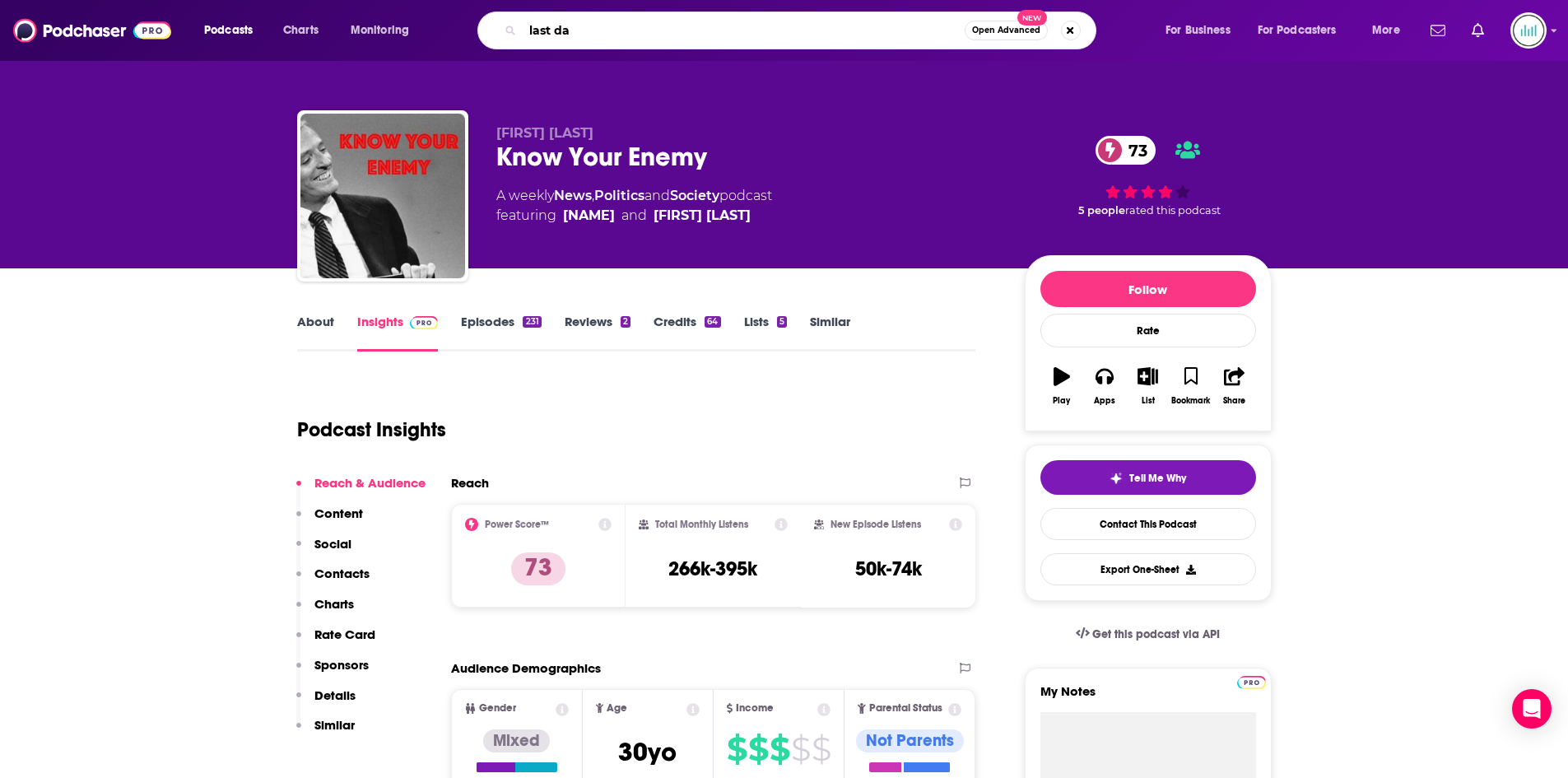 type on "last day" 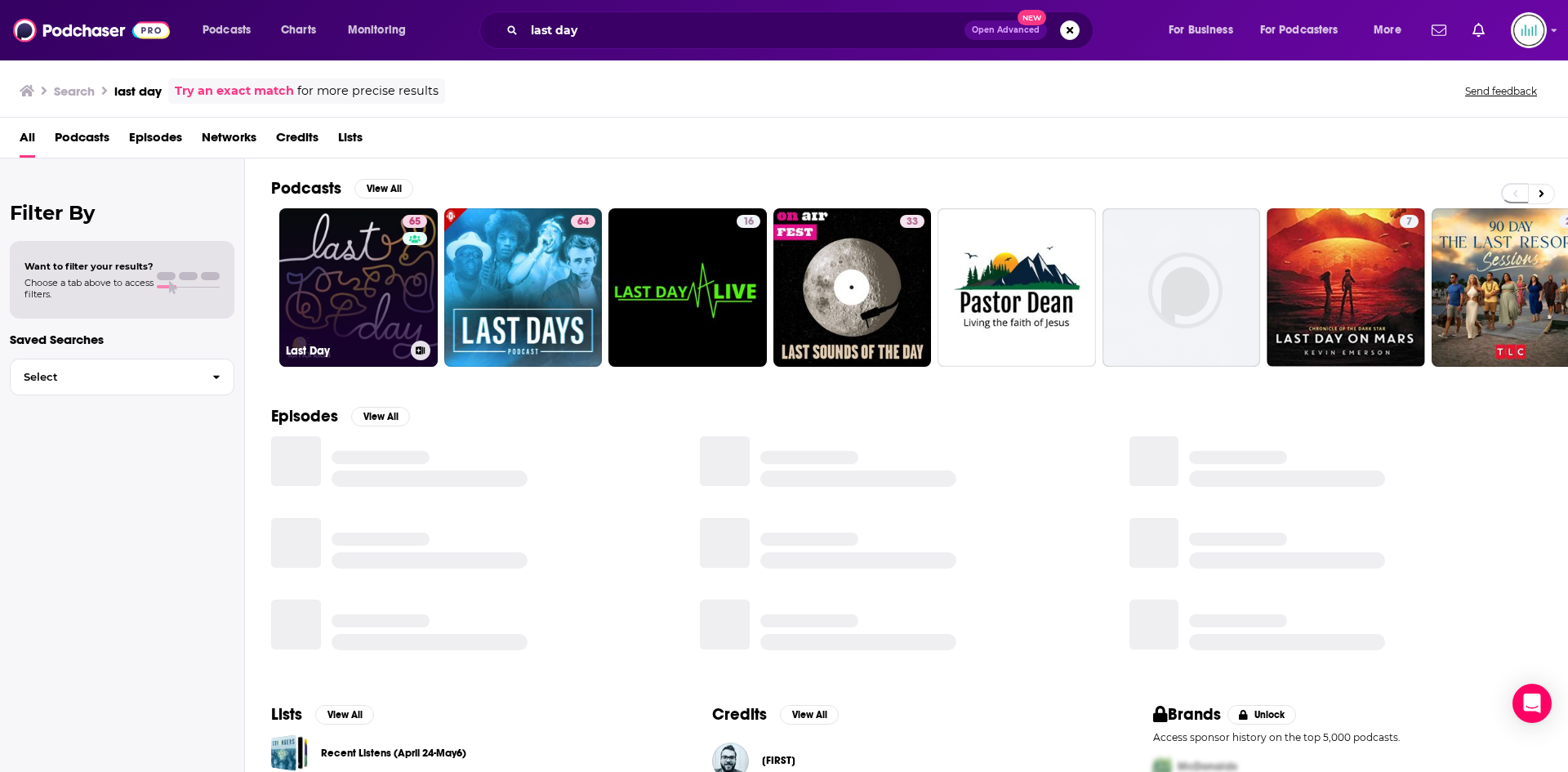 click on "65 Last Day" at bounding box center (359, 288) 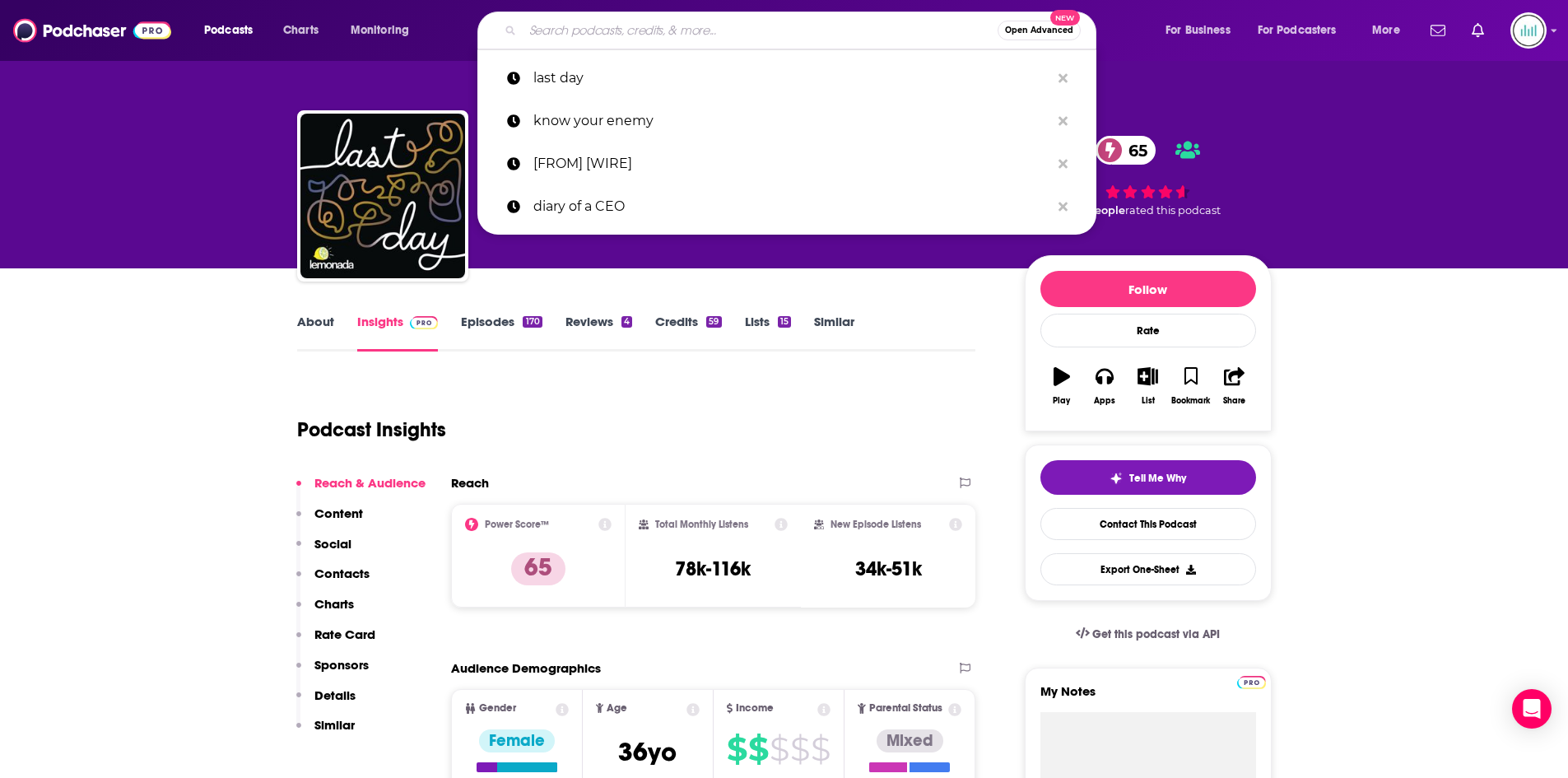 click at bounding box center (760, 30) 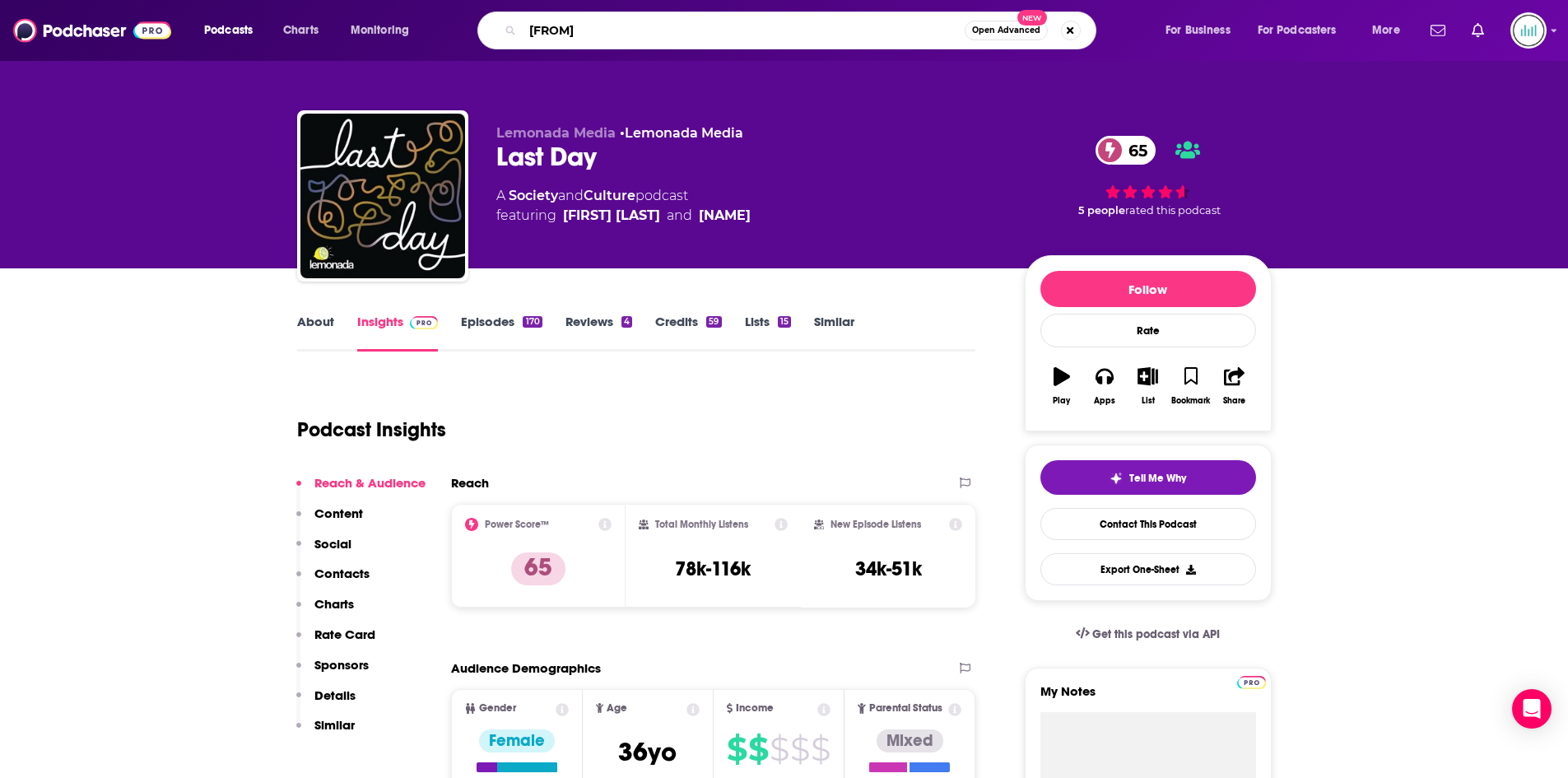 type on "rethinking" 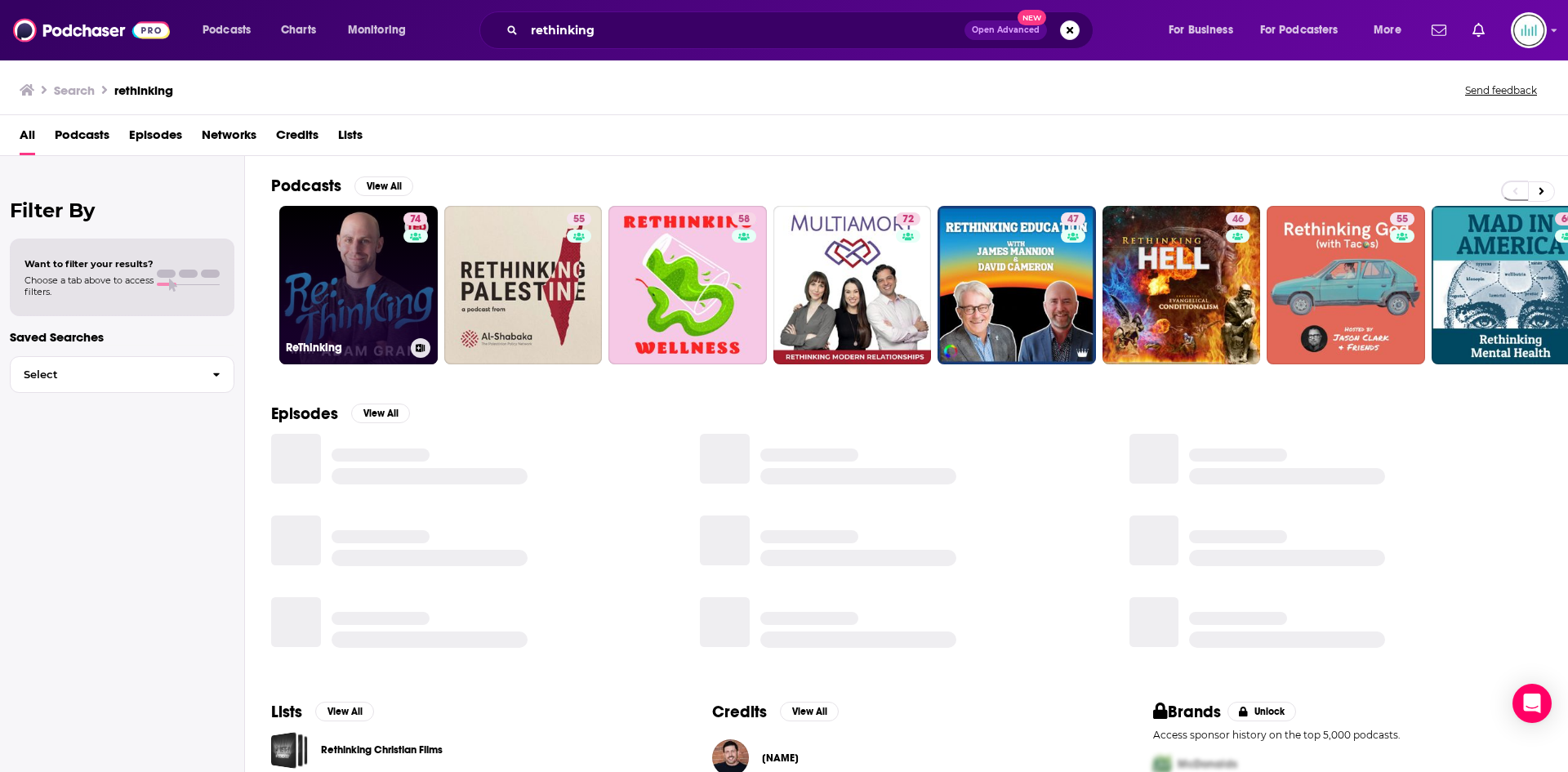 click on "74 ReThinking" at bounding box center [359, 285] 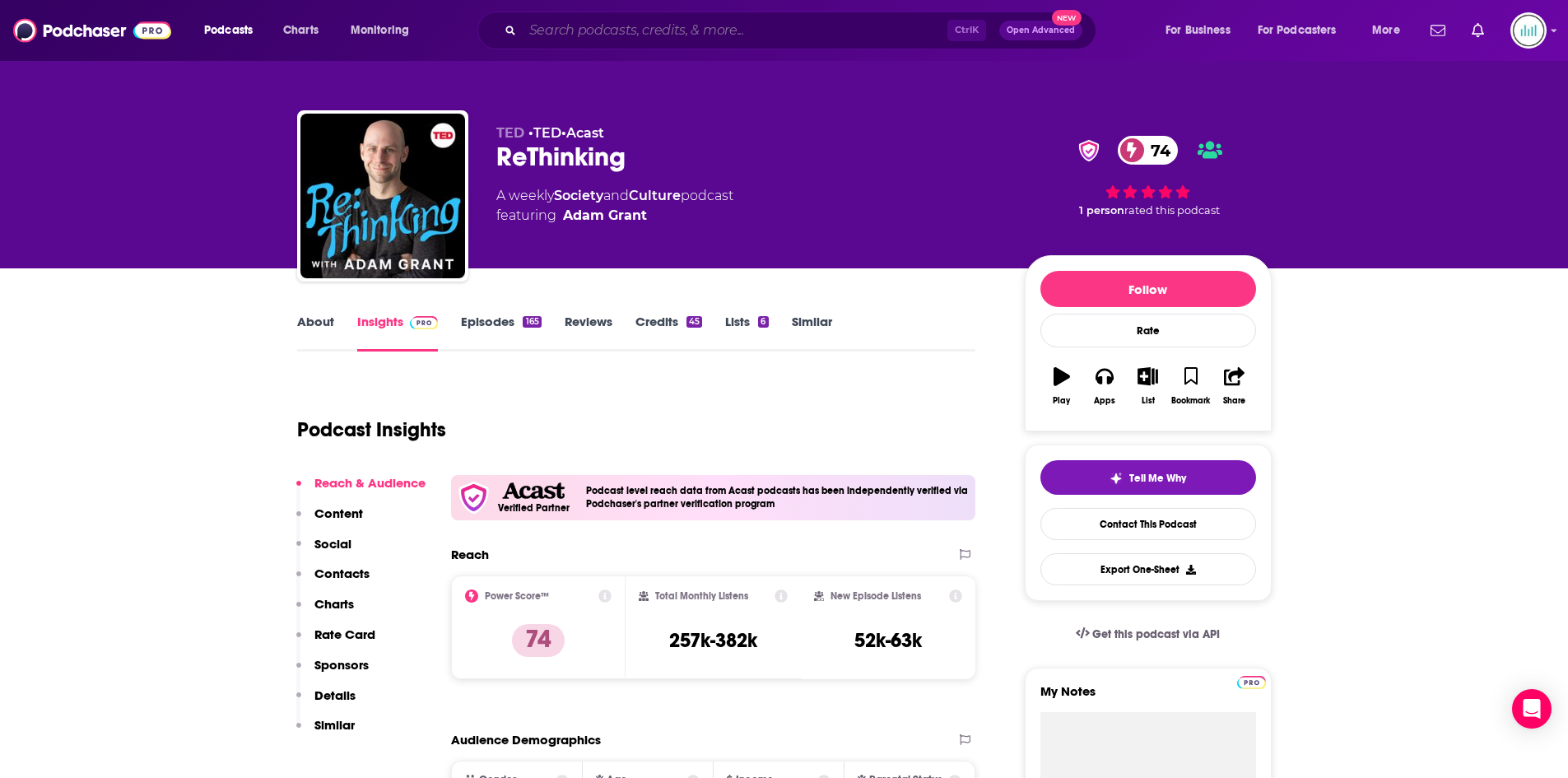 click at bounding box center [735, 30] 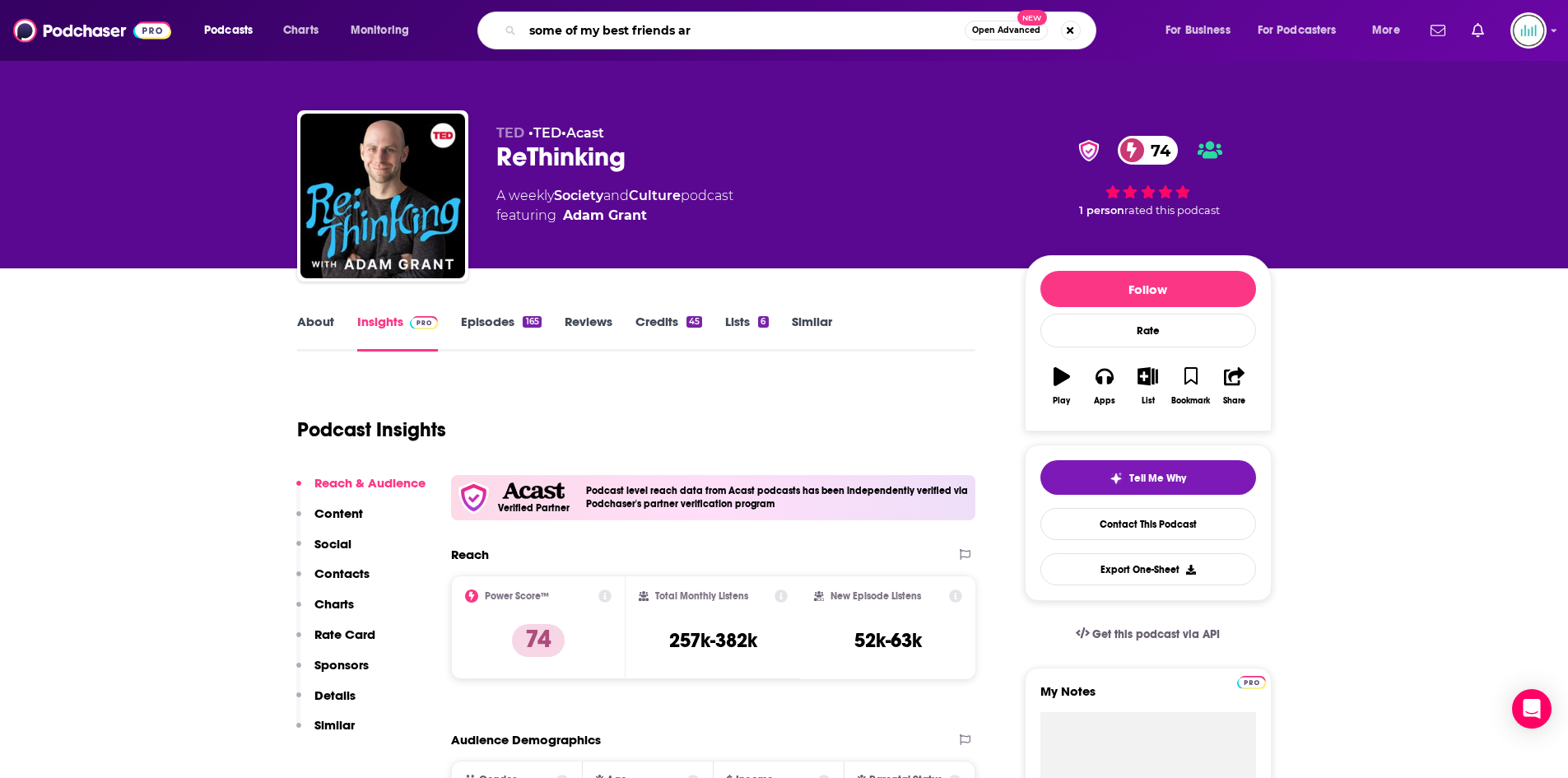 type on "some of my best friends are" 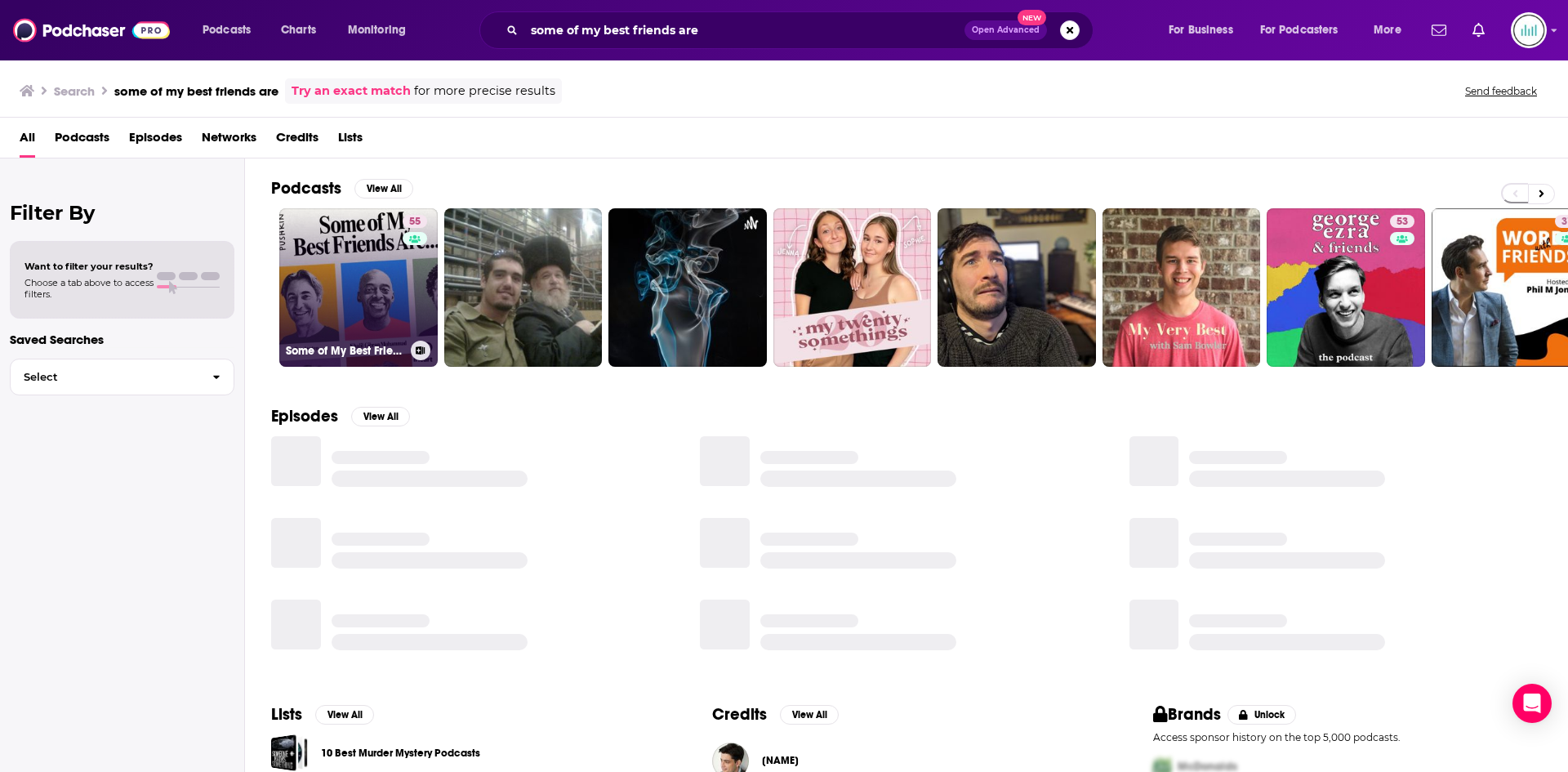 click on "55 Some of My Best Friends Are" at bounding box center [359, 288] 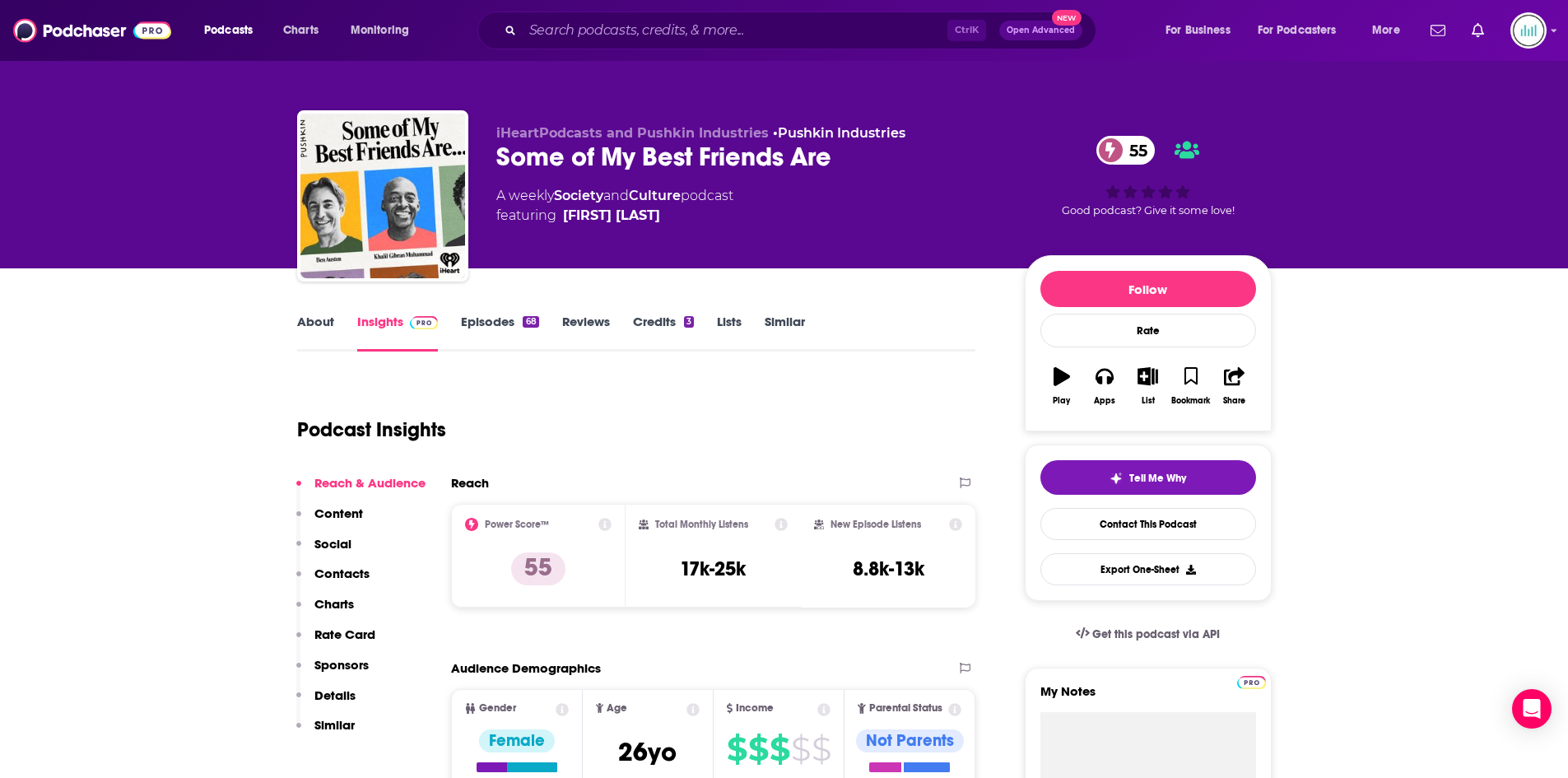 click on "About" at bounding box center [315, 333] 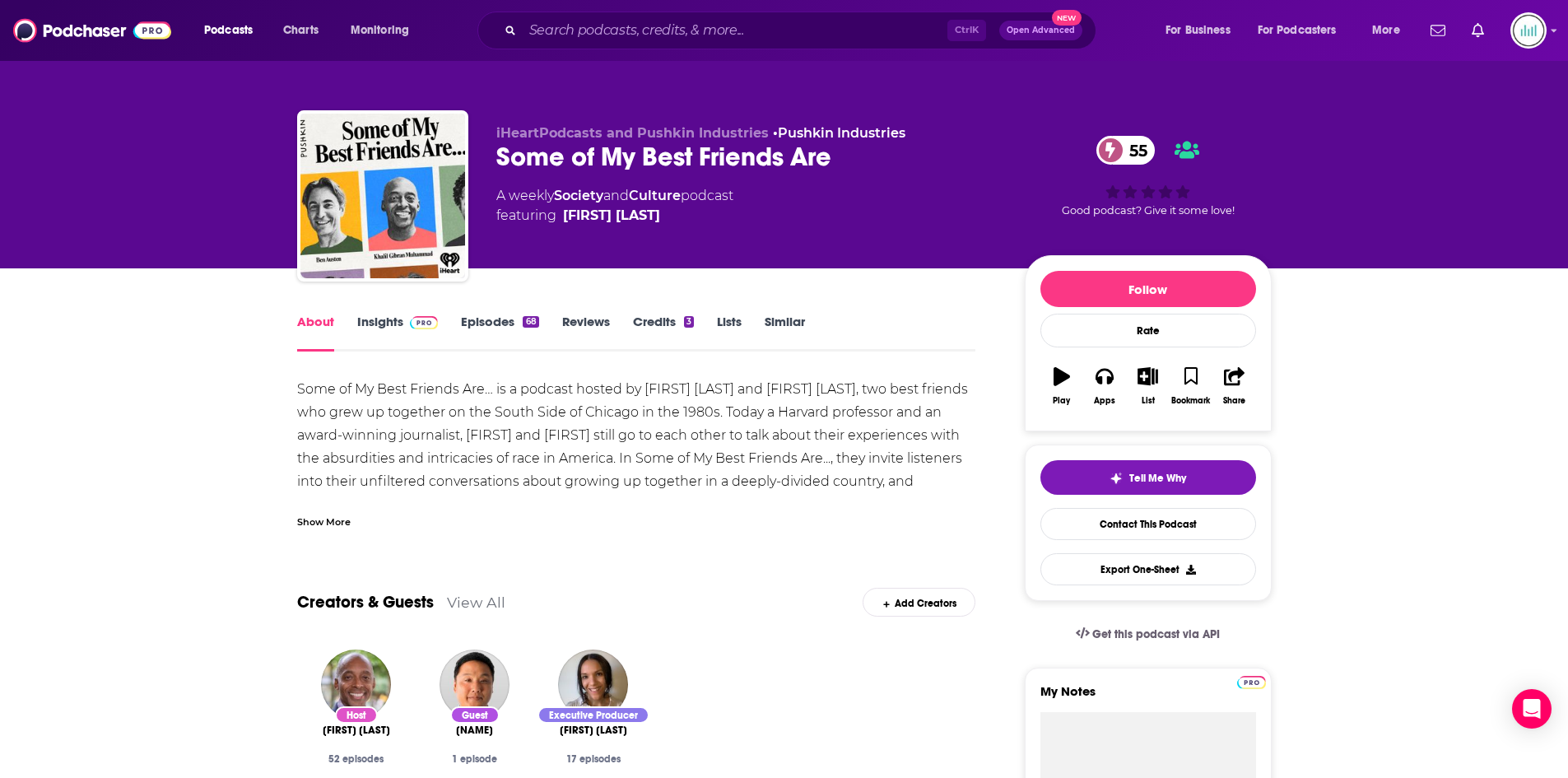 click on "About Insights Episodes 68 Reviews Credits 3 Lists Similar" at bounding box center [636, 331] 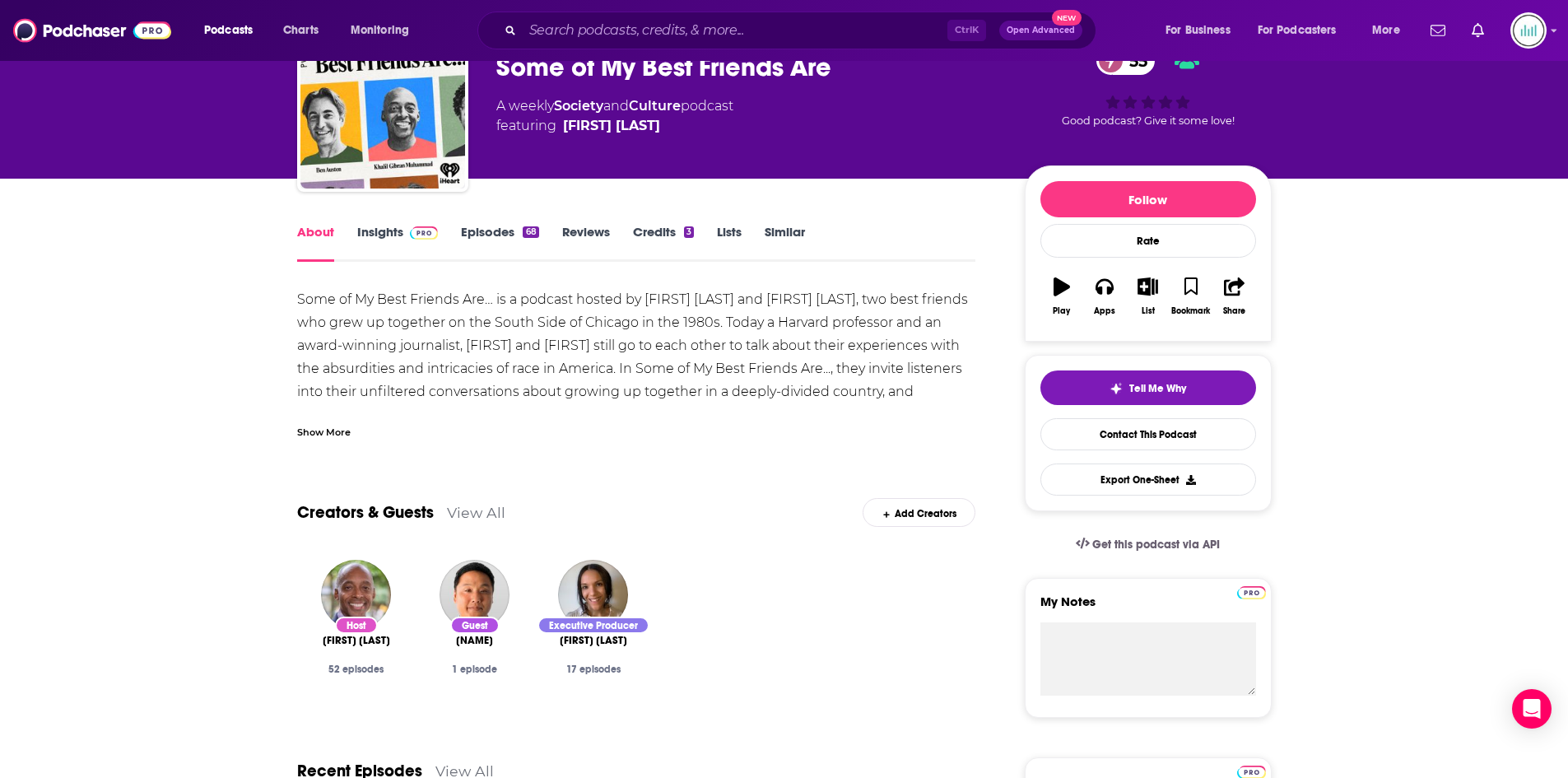 scroll, scrollTop: 0, scrollLeft: 0, axis: both 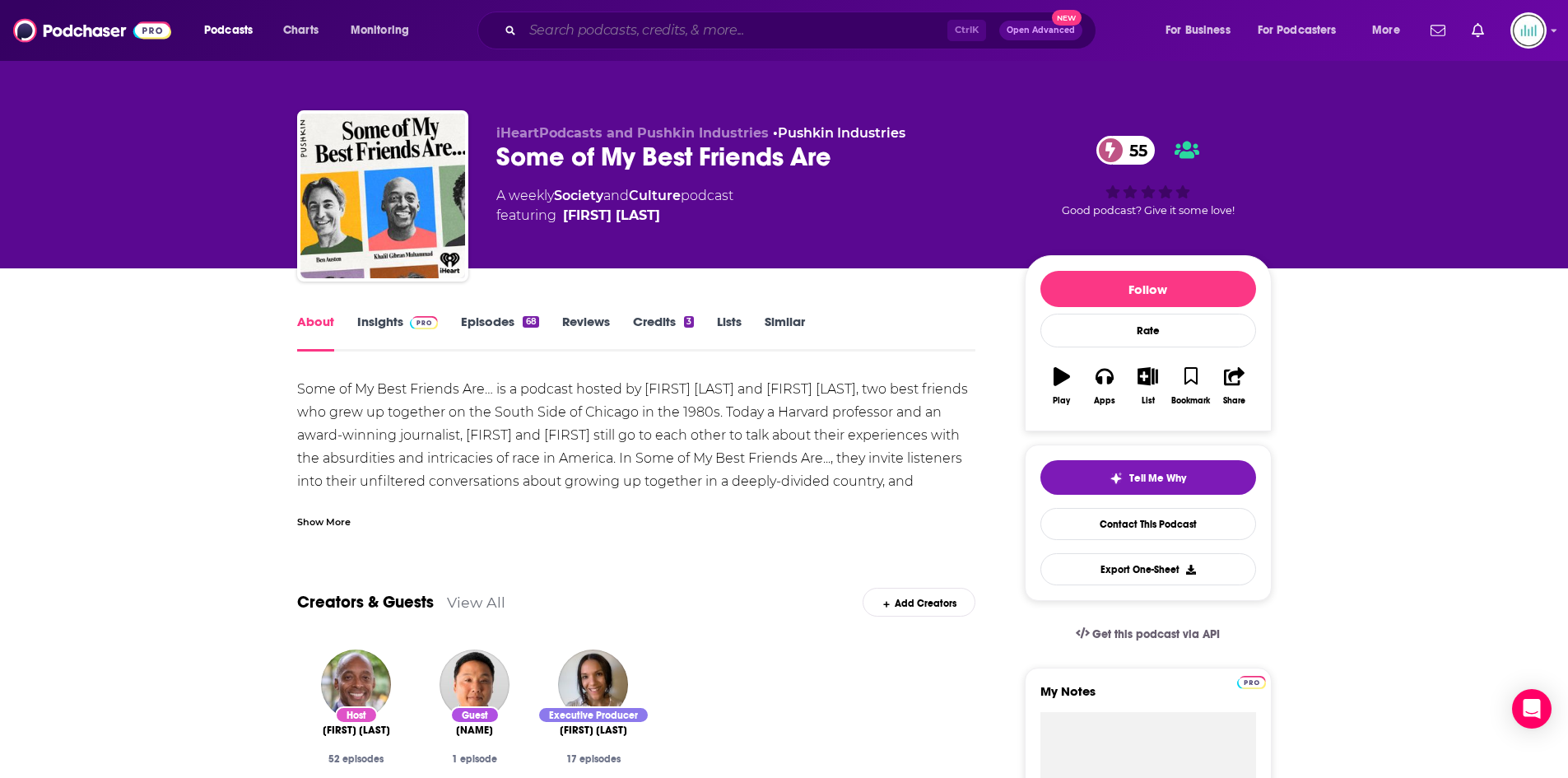 click at bounding box center [735, 30] 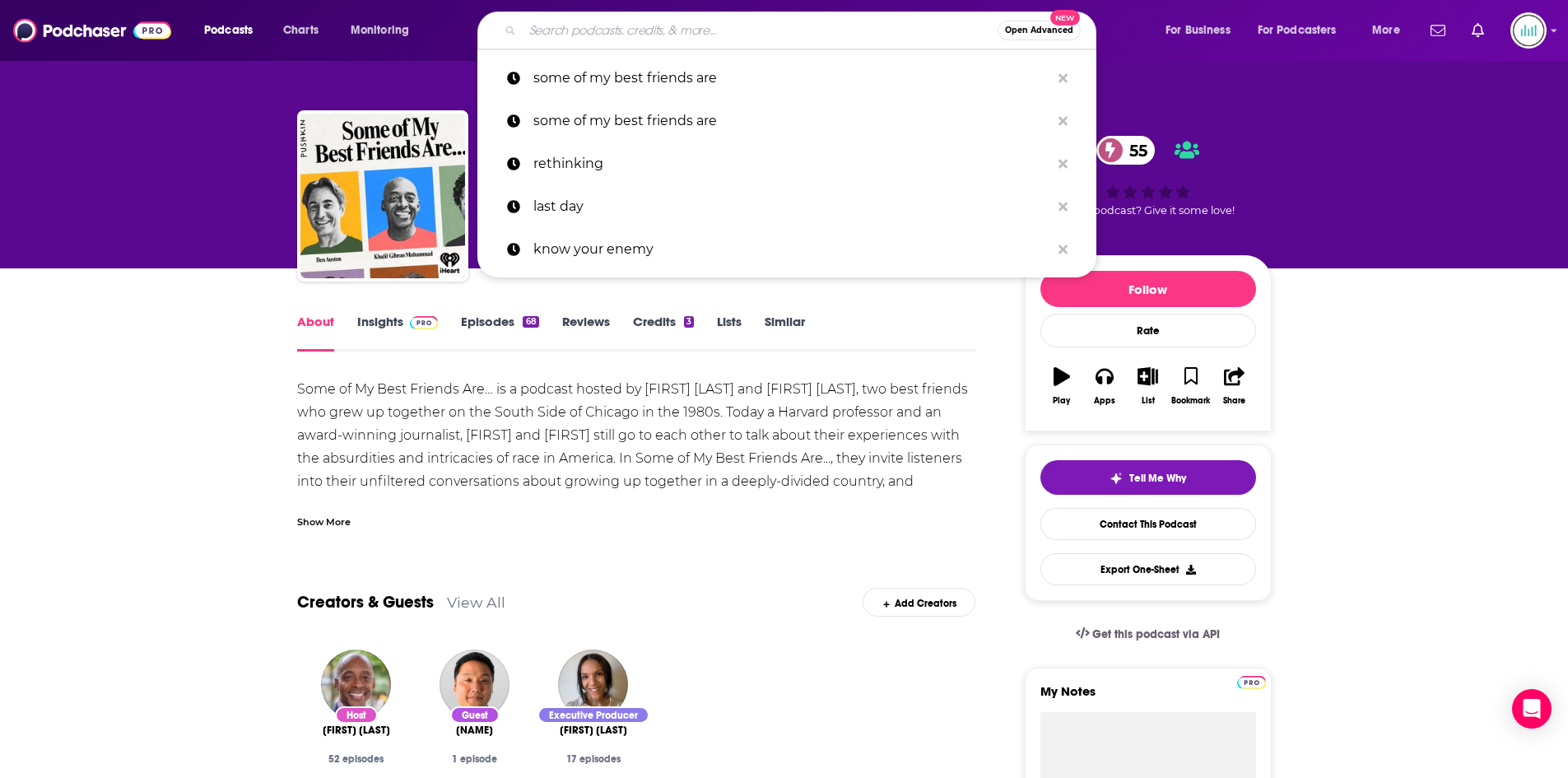paste on "Inside the Hive" 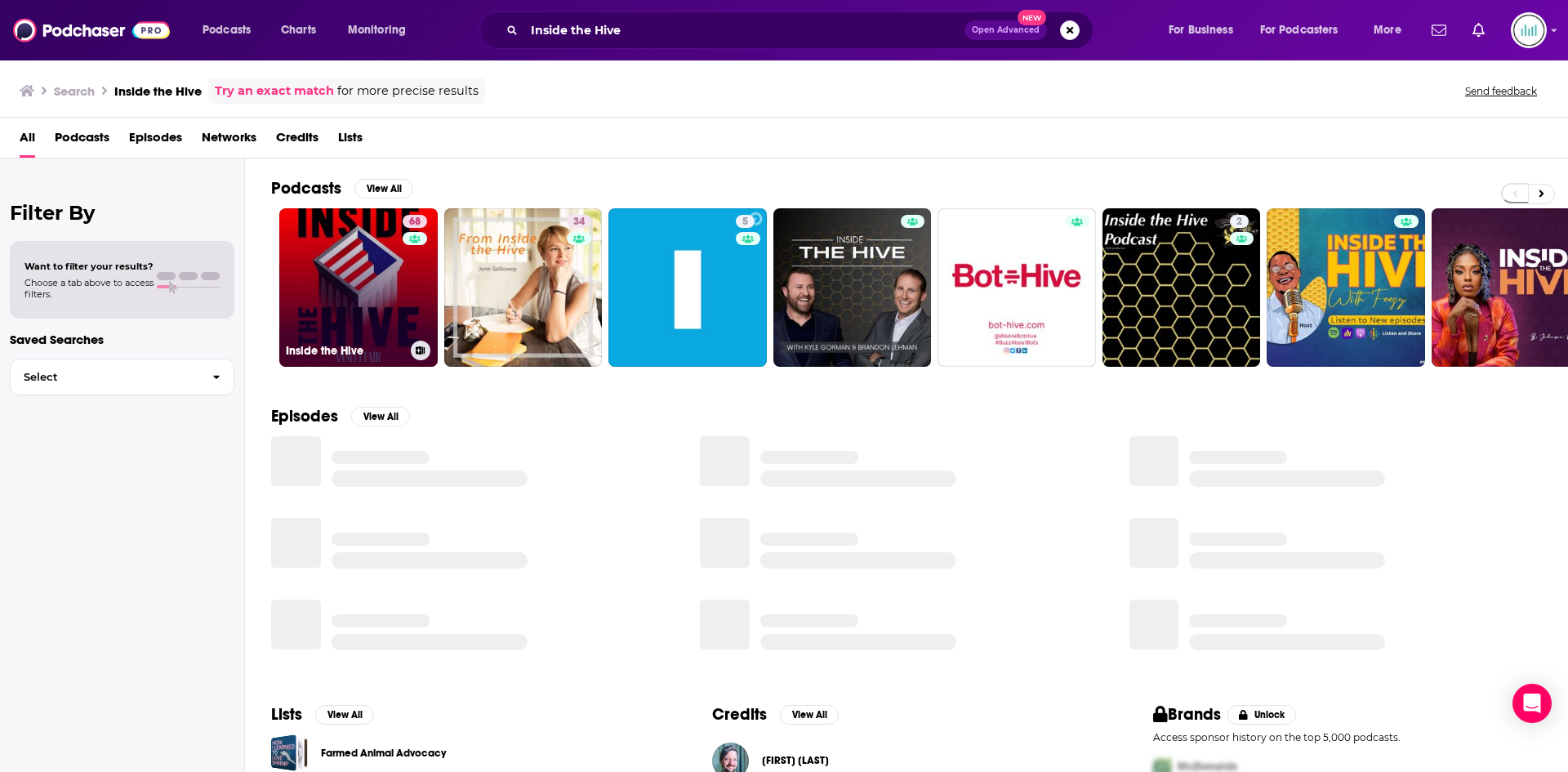 click on "68 Inside the Hive" at bounding box center [359, 288] 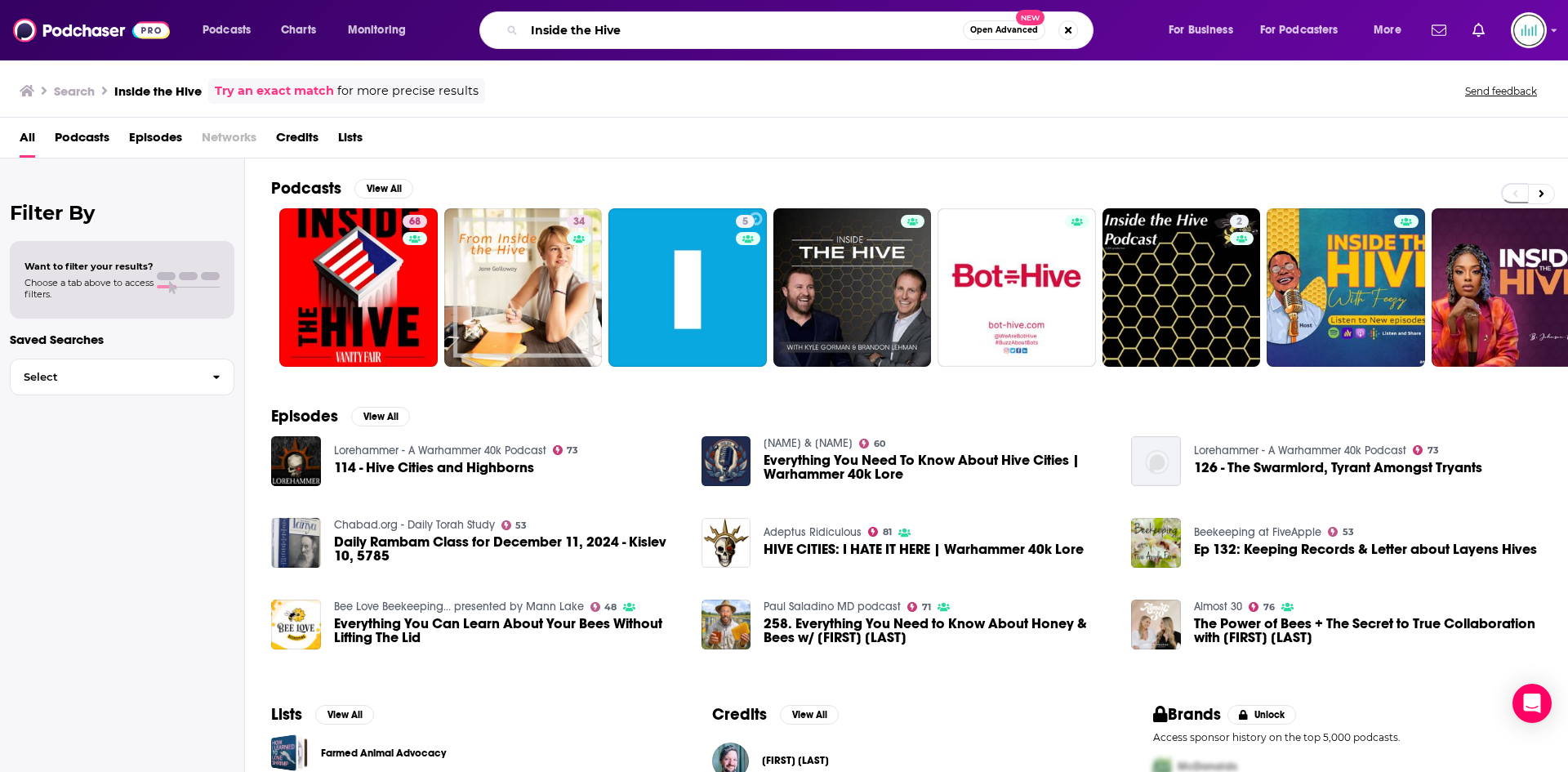 drag, startPoint x: 692, startPoint y: 35, endPoint x: 466, endPoint y: 20, distance: 226.4972 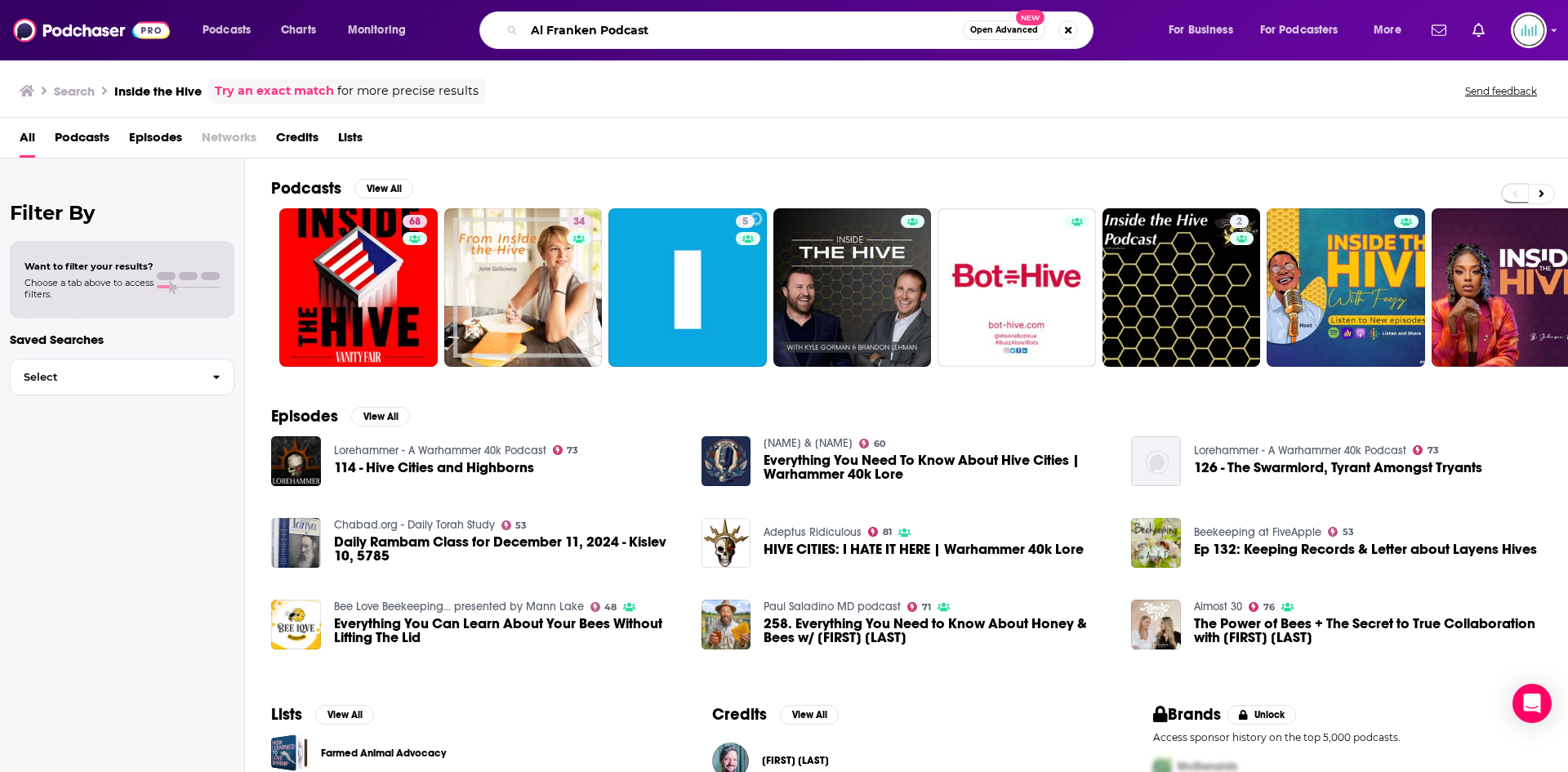 type on "Al Franken Podcast" 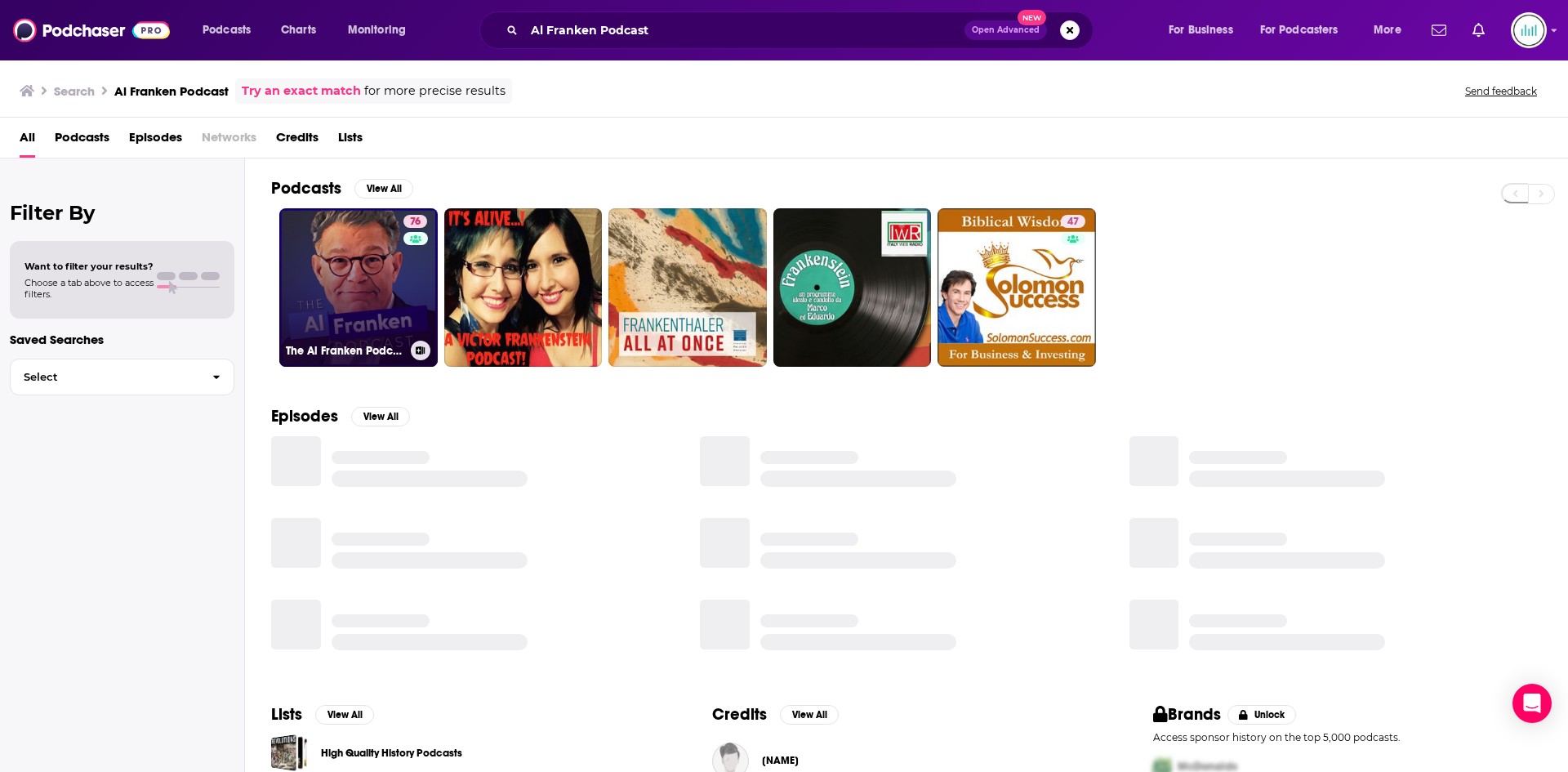 click on "76 The Al Franken Podcast" at bounding box center [359, 288] 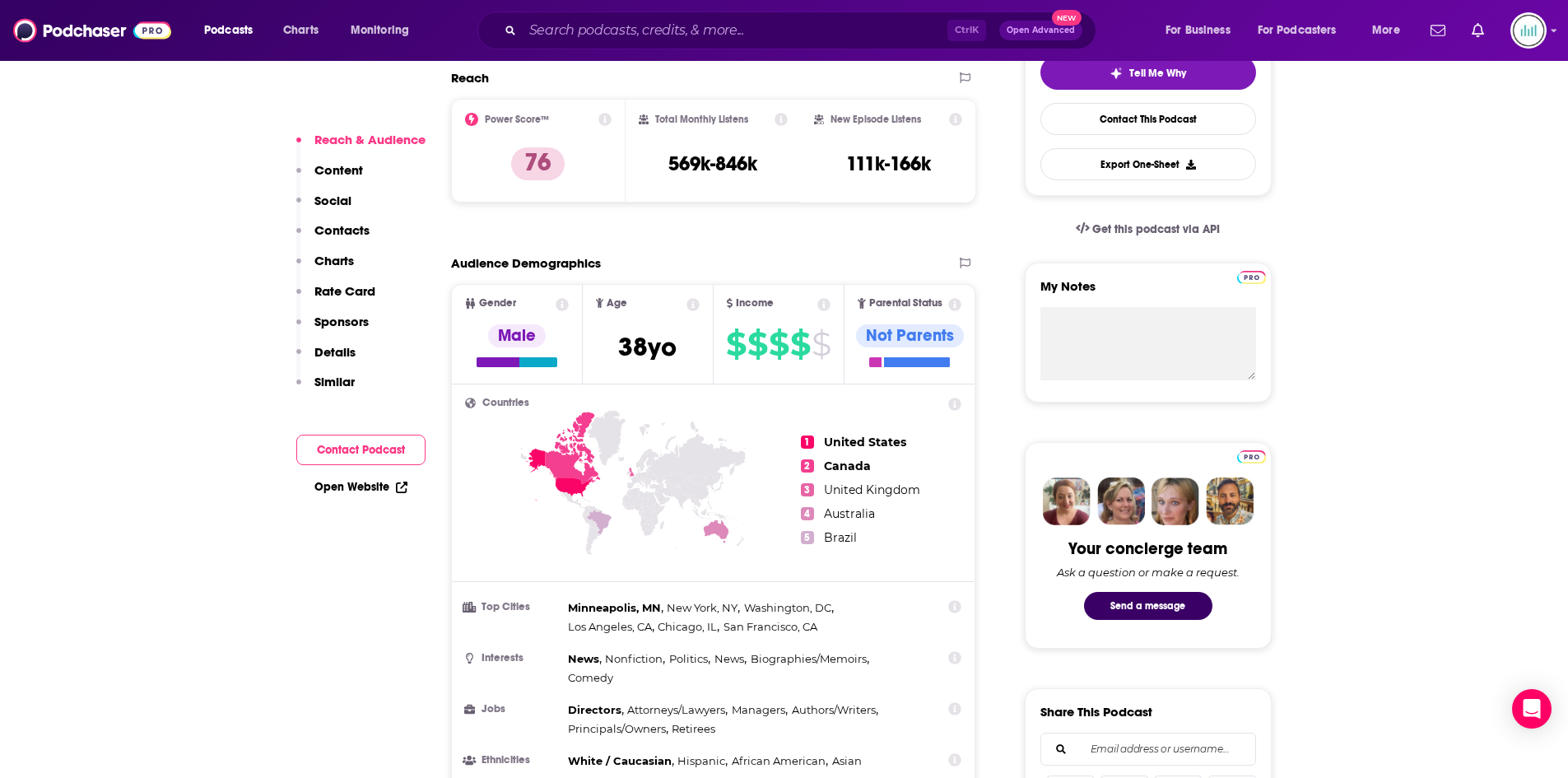 scroll, scrollTop: 0, scrollLeft: 0, axis: both 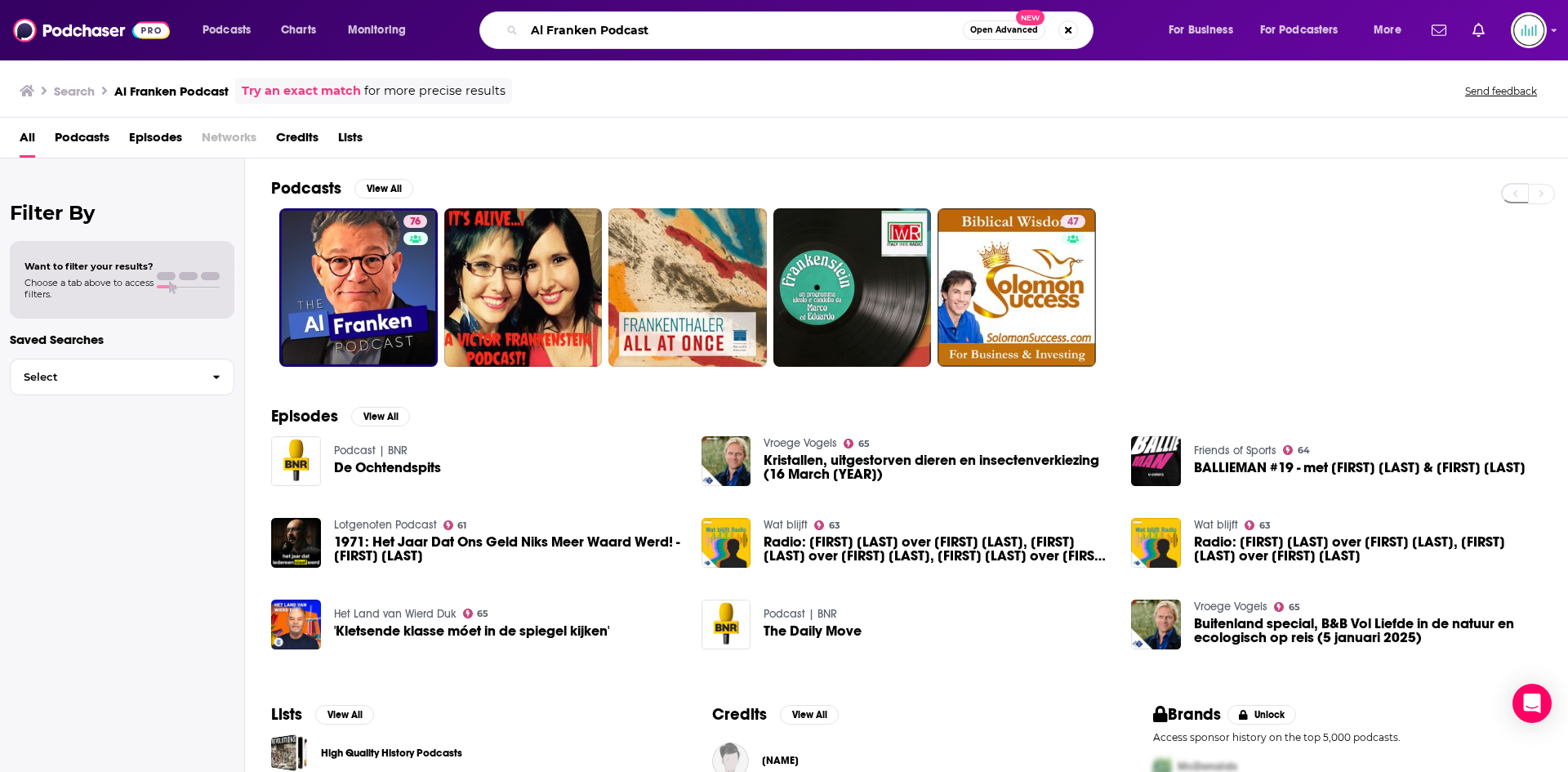 drag, startPoint x: 712, startPoint y: 32, endPoint x: 484, endPoint y: 11, distance: 228.96506 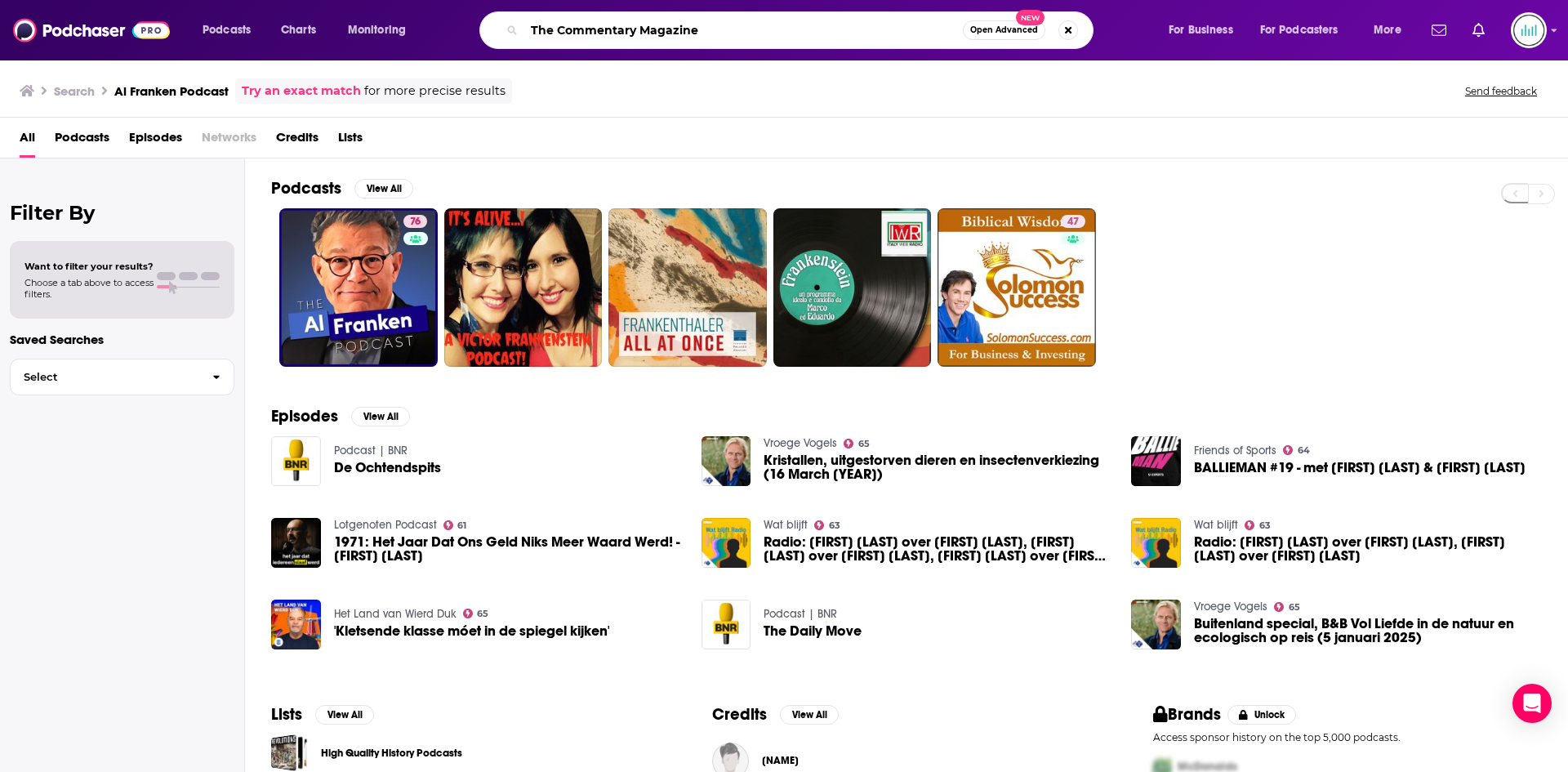 type on "The Commentary Magazine" 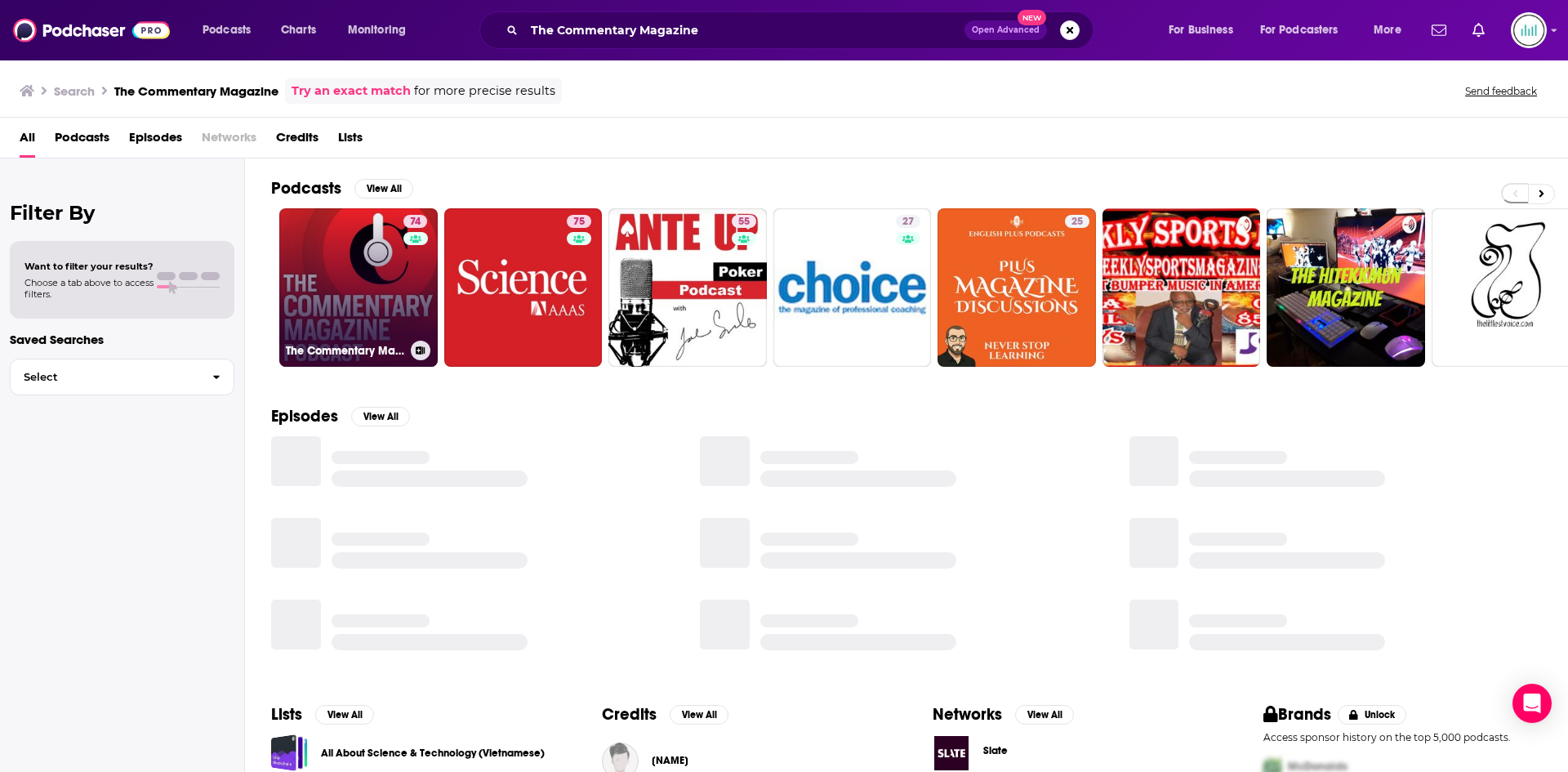 click on "74 The Commentary Magazine Podcast" at bounding box center (359, 288) 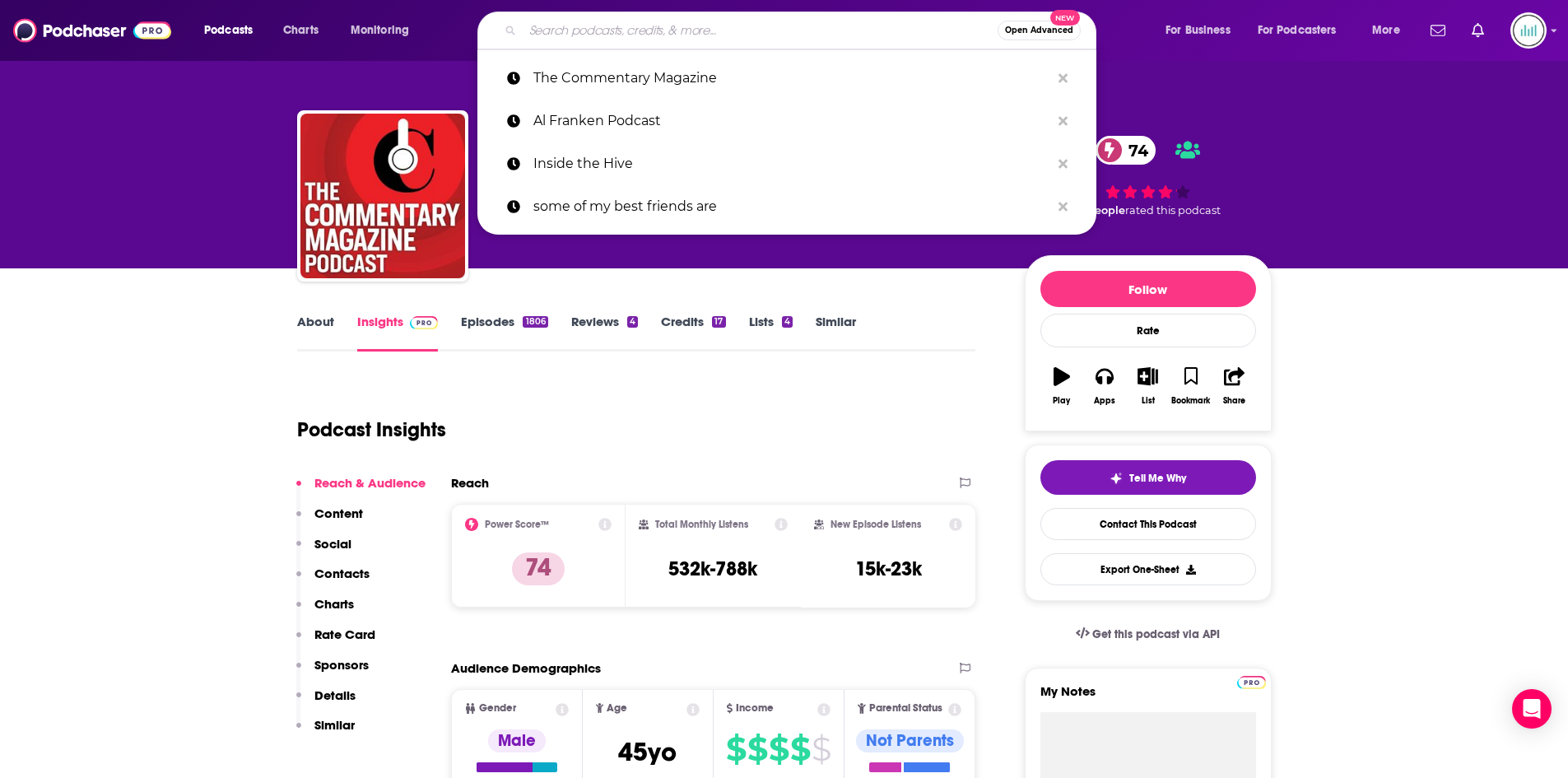 click at bounding box center [760, 30] 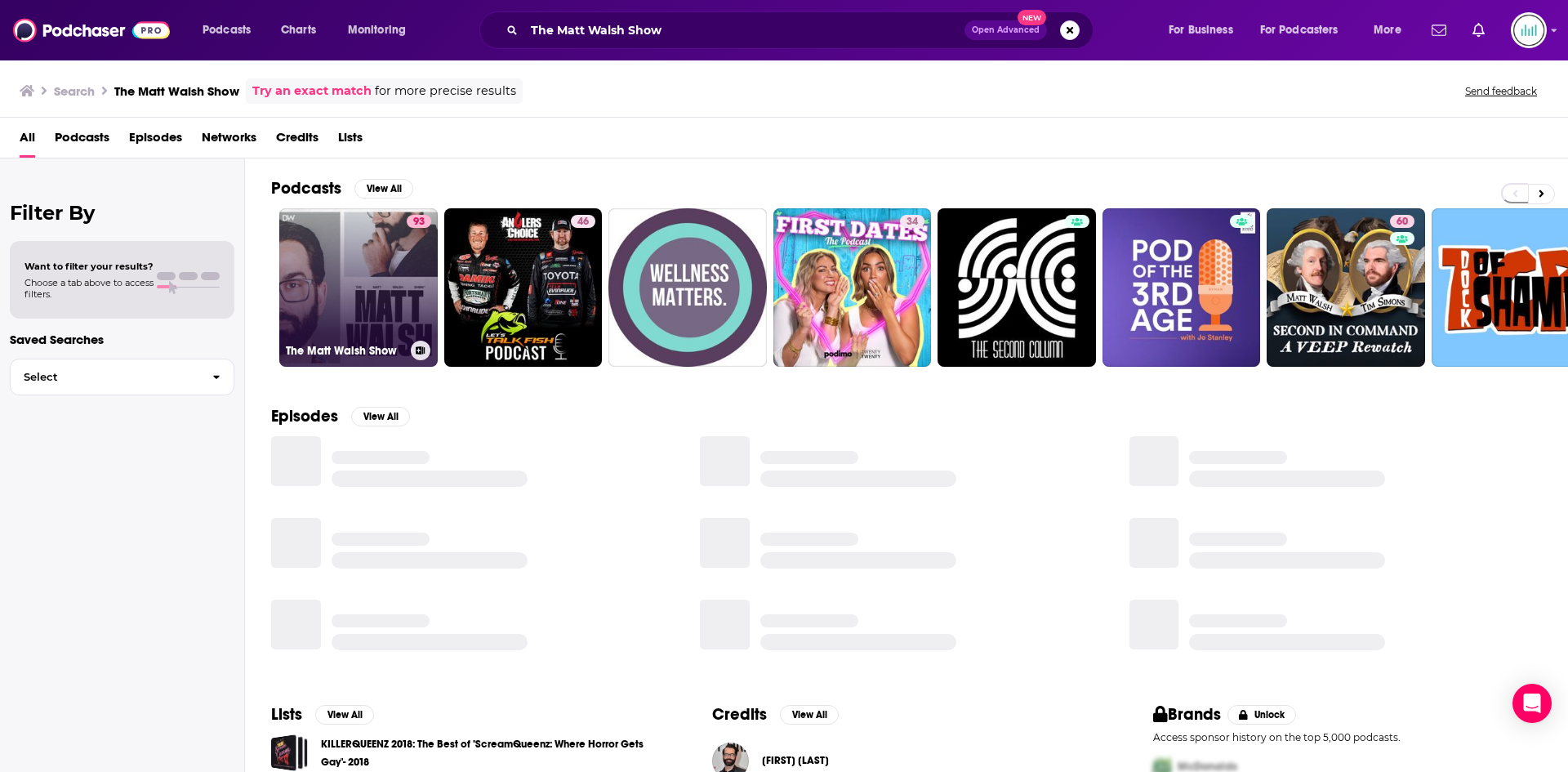 click on "93 The Matt Walsh Show" at bounding box center (359, 288) 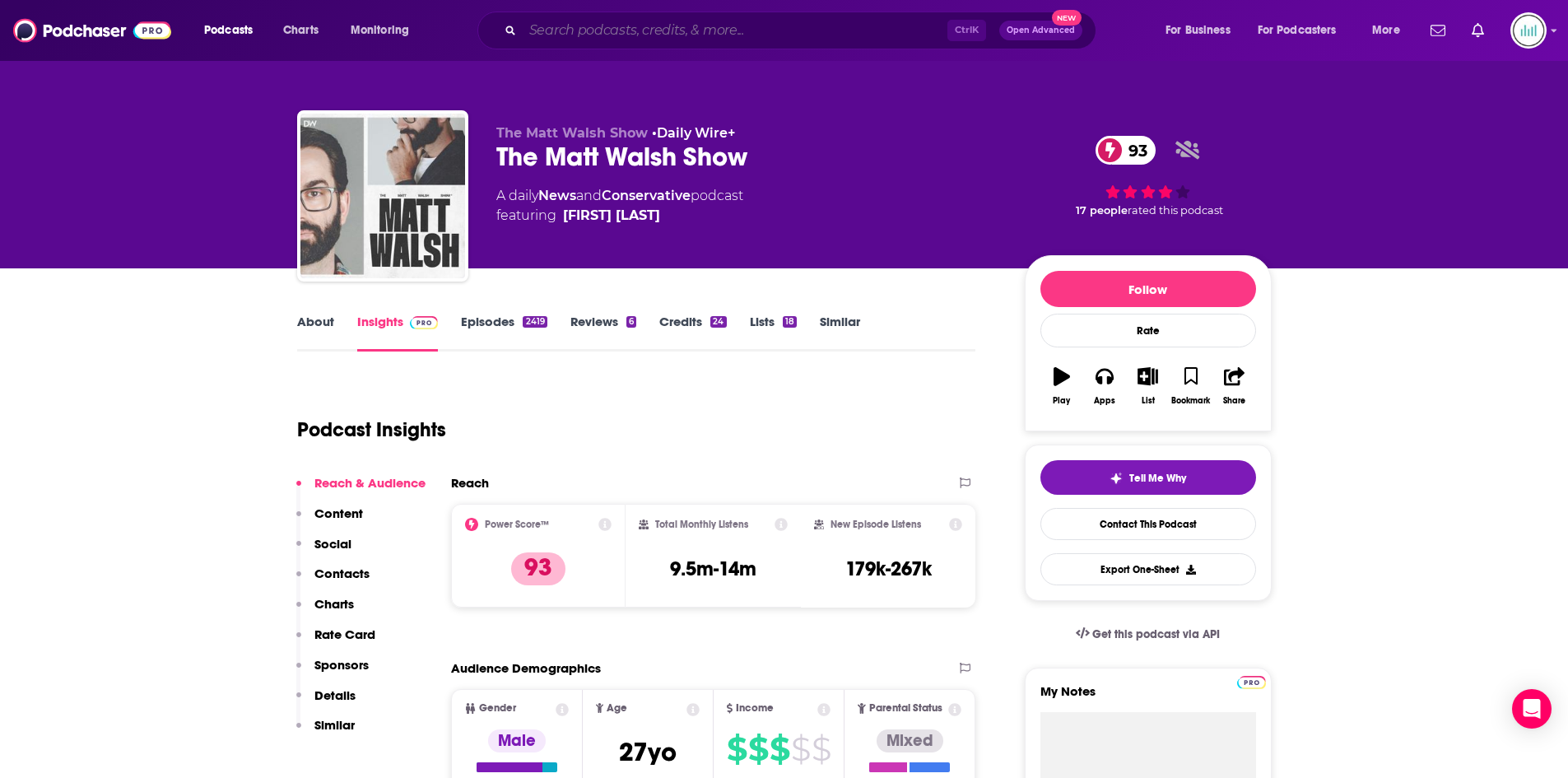click at bounding box center [735, 30] 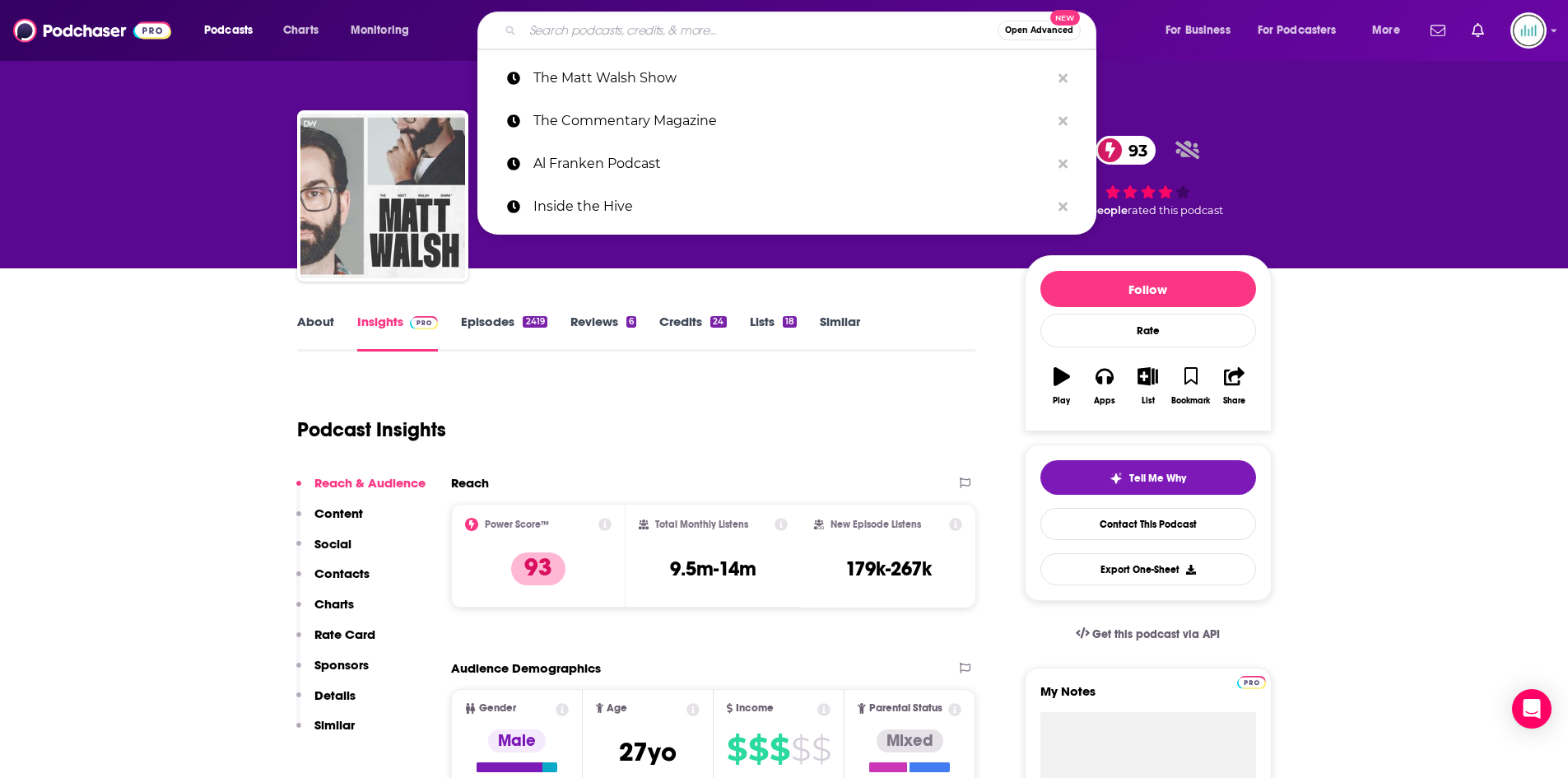 paste on "The Daily Beans" 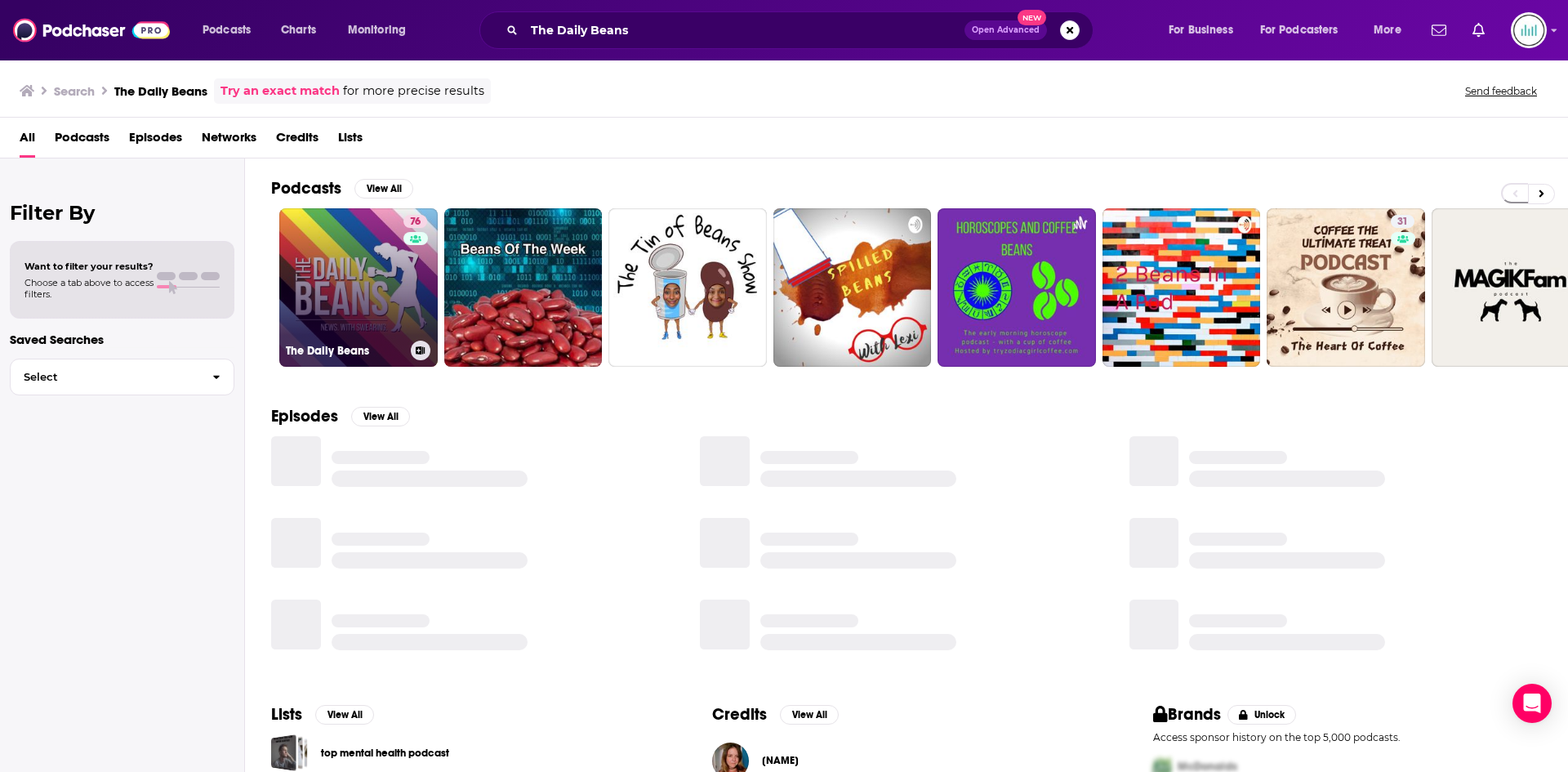click on "76 The Daily Beans" at bounding box center (359, 288) 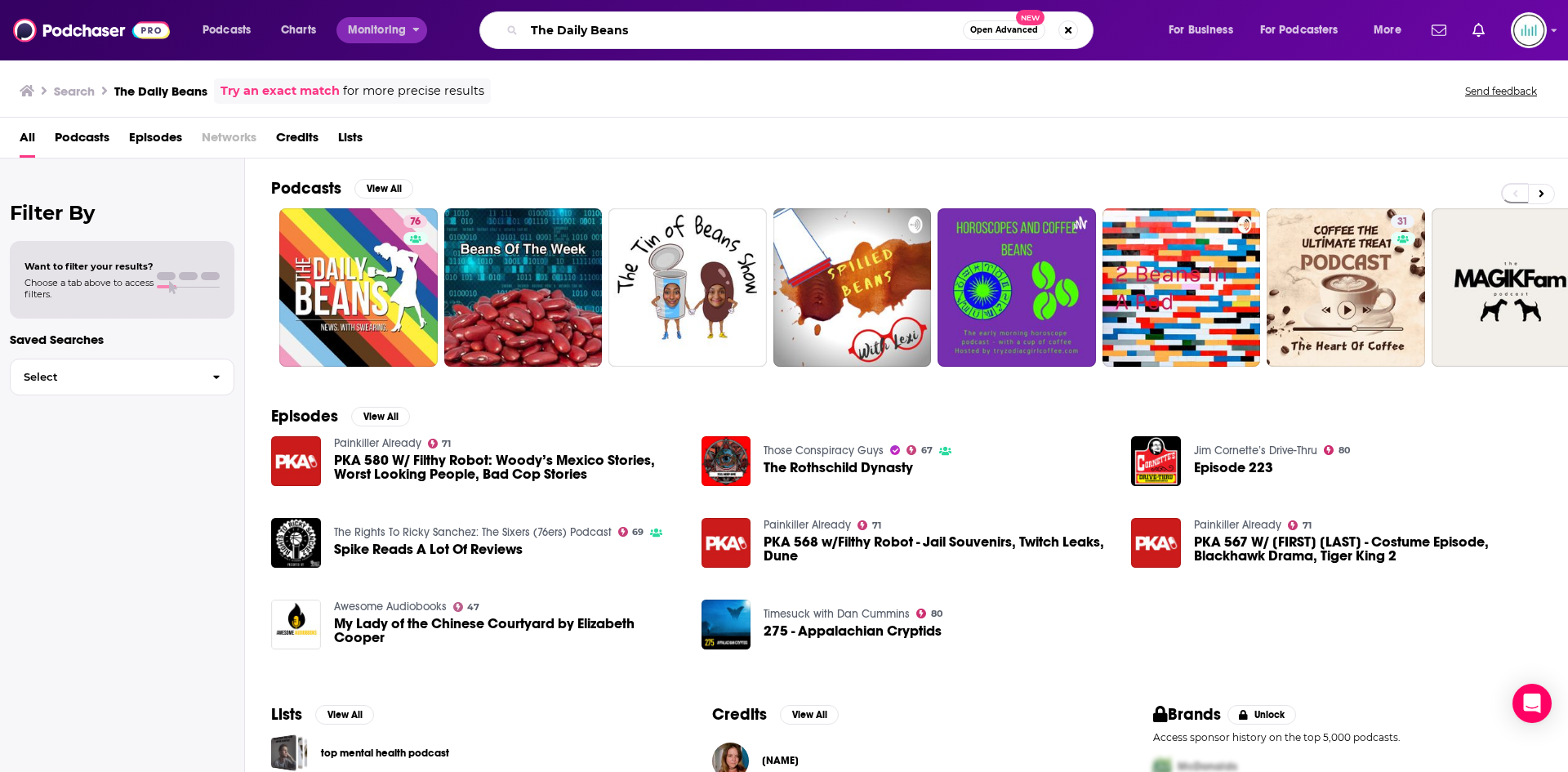 drag, startPoint x: 656, startPoint y: 31, endPoint x: 421, endPoint y: 22, distance: 235.17228 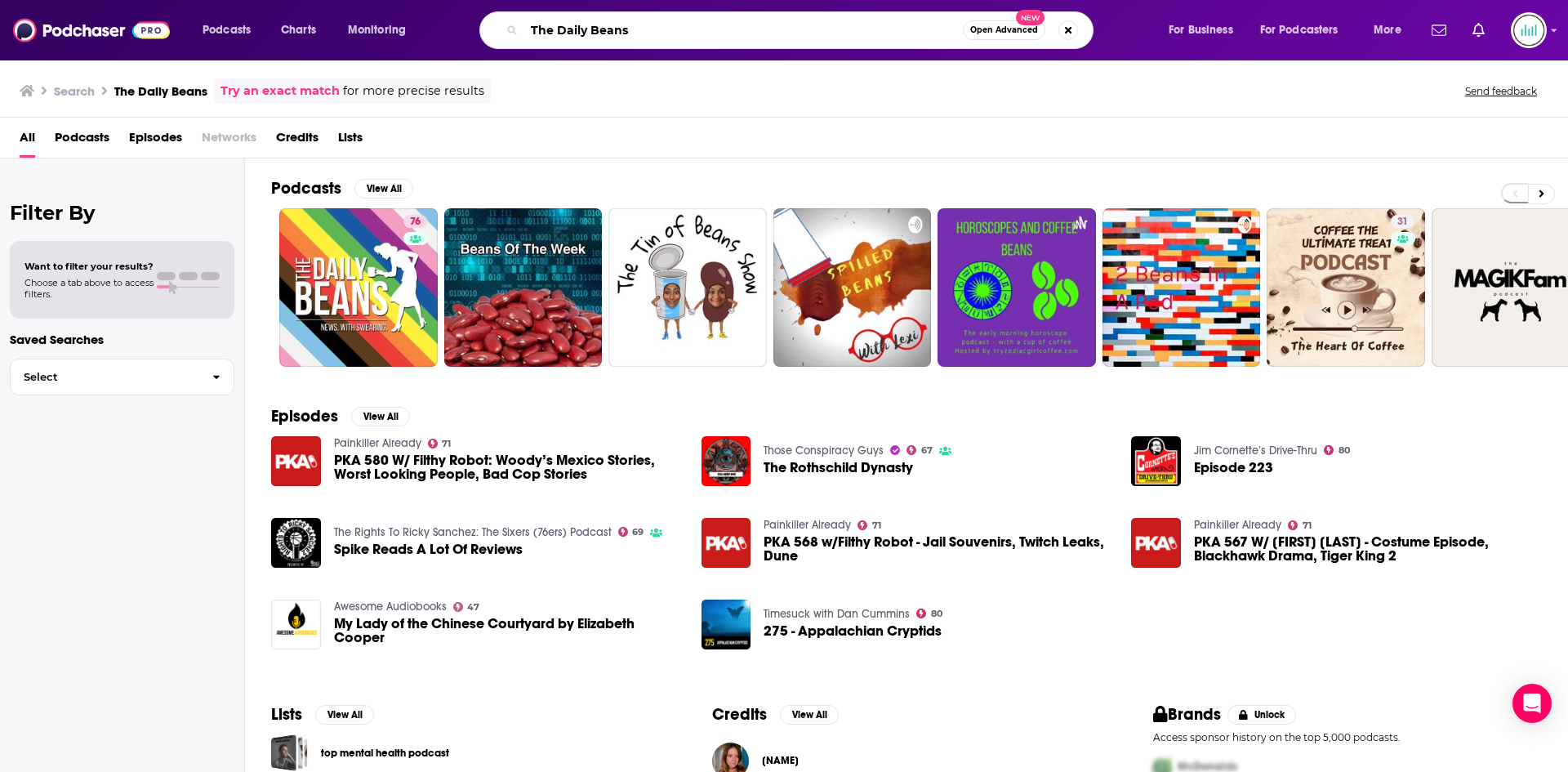 paste on "What A Day" 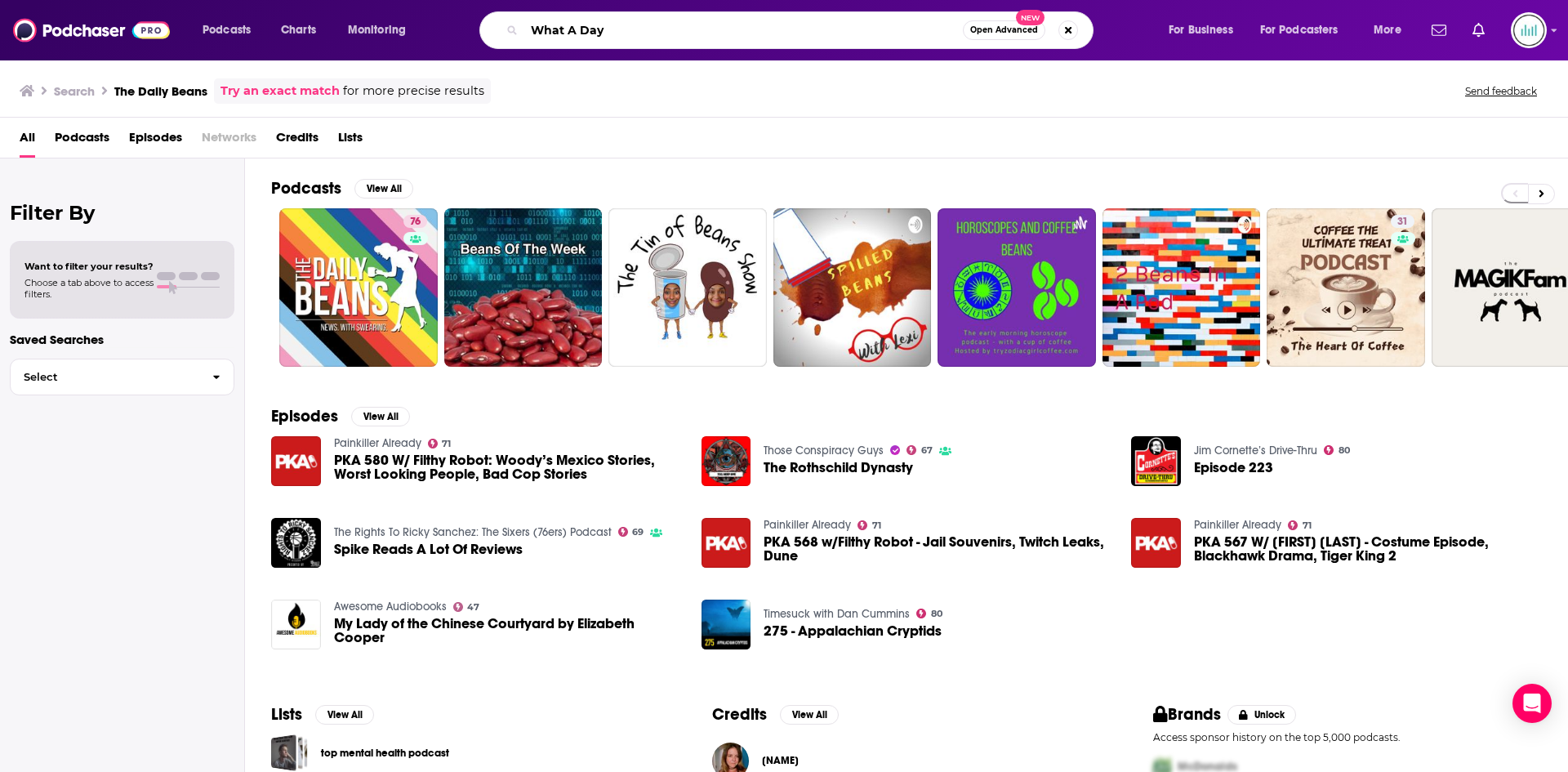 type on "What A Day" 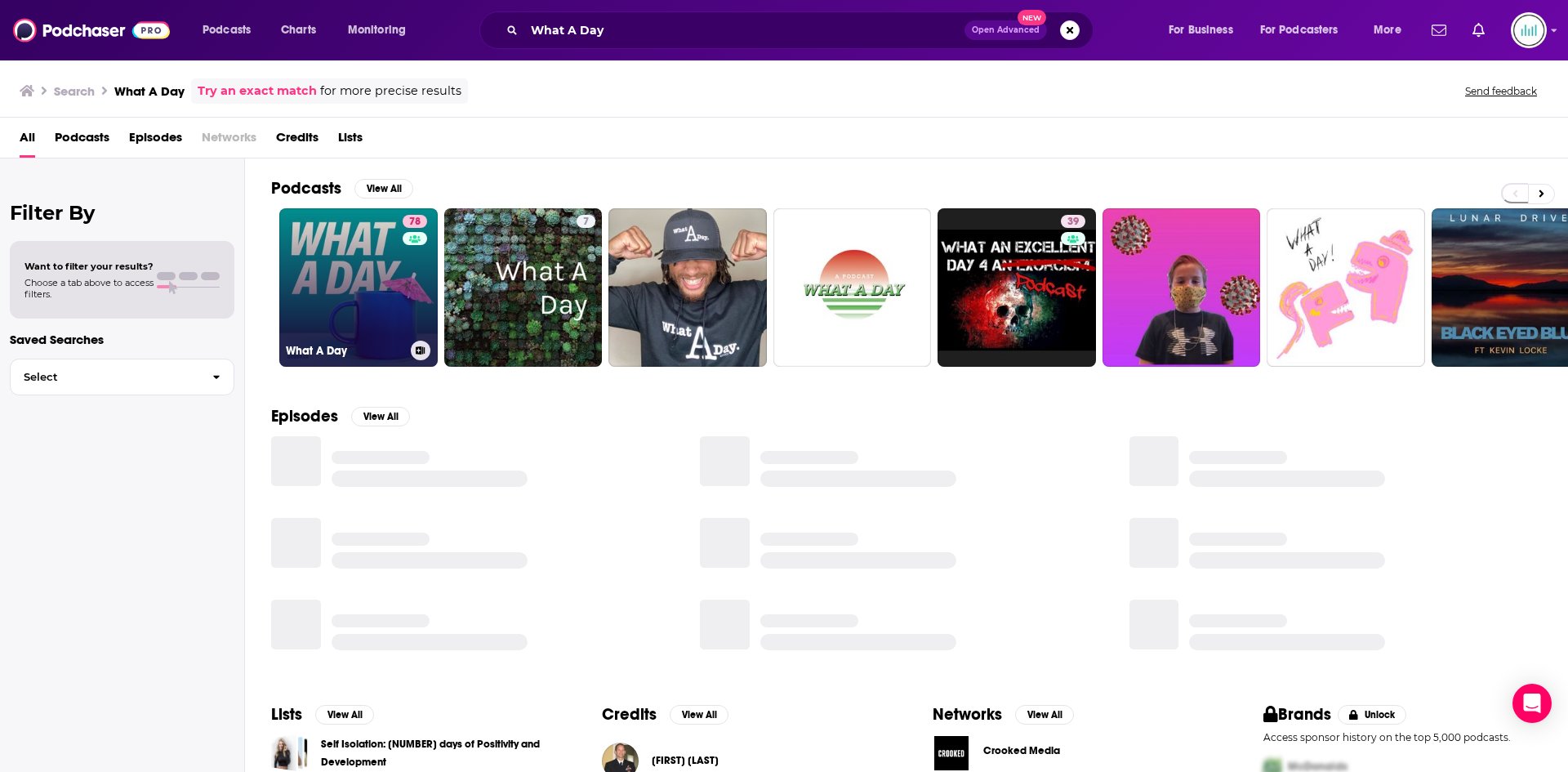 click on "78 What A Day" at bounding box center (359, 288) 